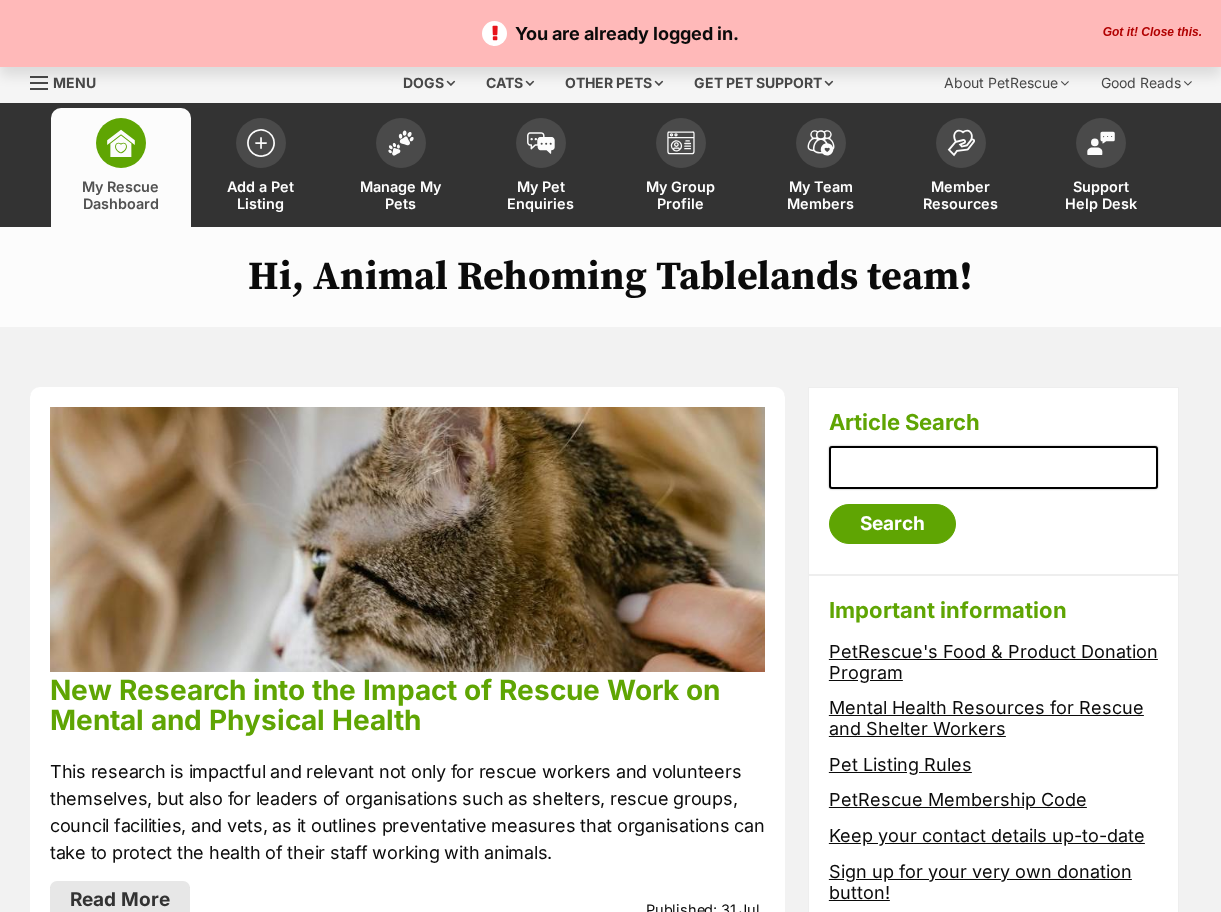 scroll, scrollTop: 0, scrollLeft: 0, axis: both 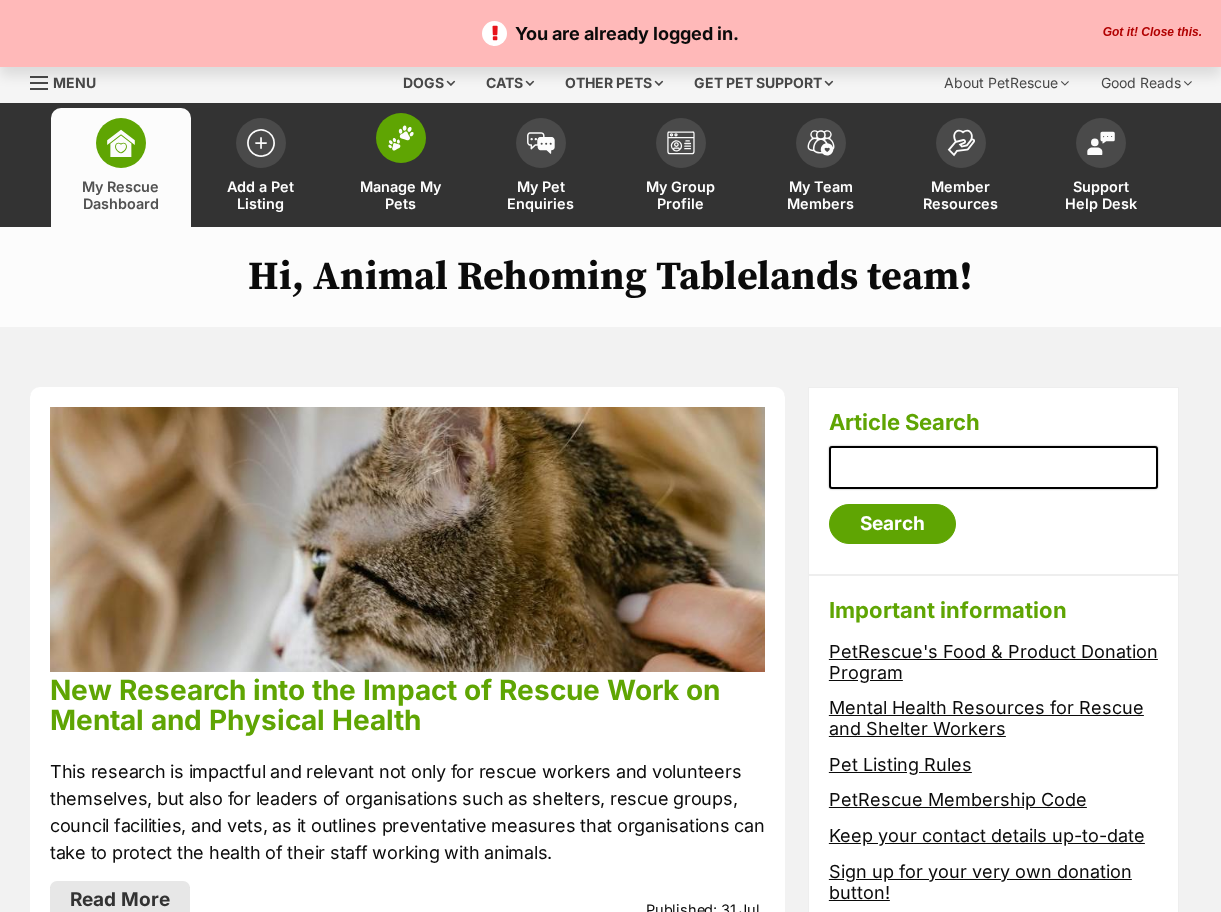 click at bounding box center [401, 138] 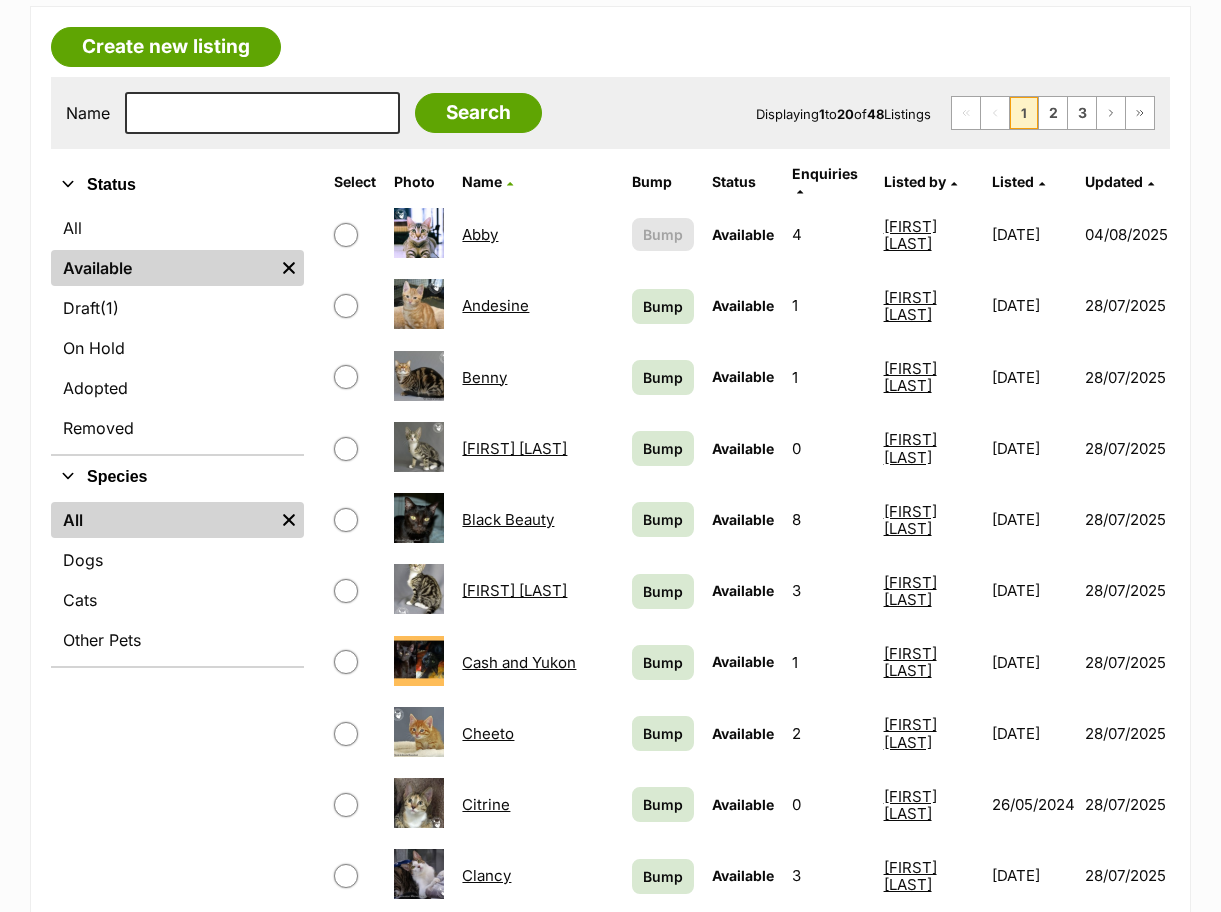 scroll, scrollTop: 400, scrollLeft: 0, axis: vertical 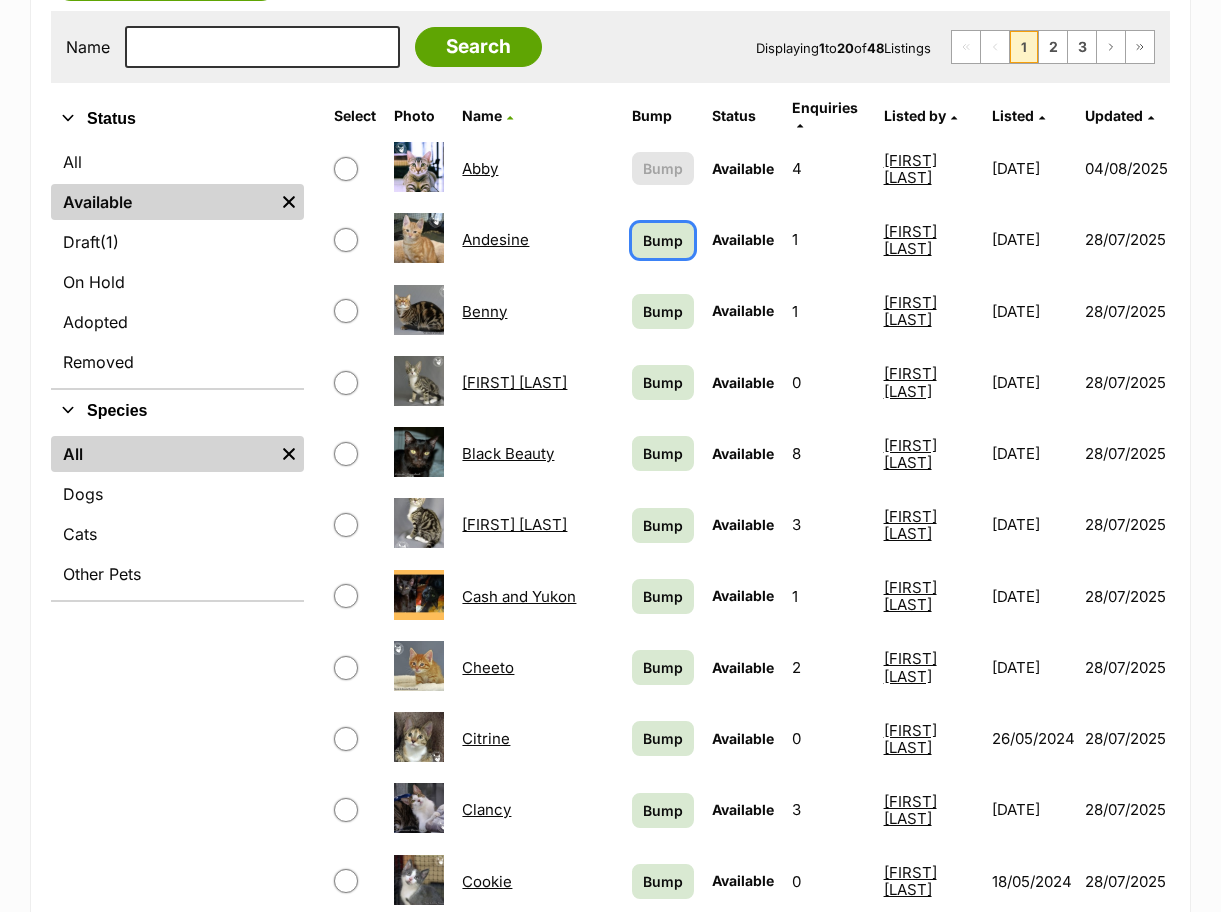 click on "Bump" at bounding box center (663, 240) 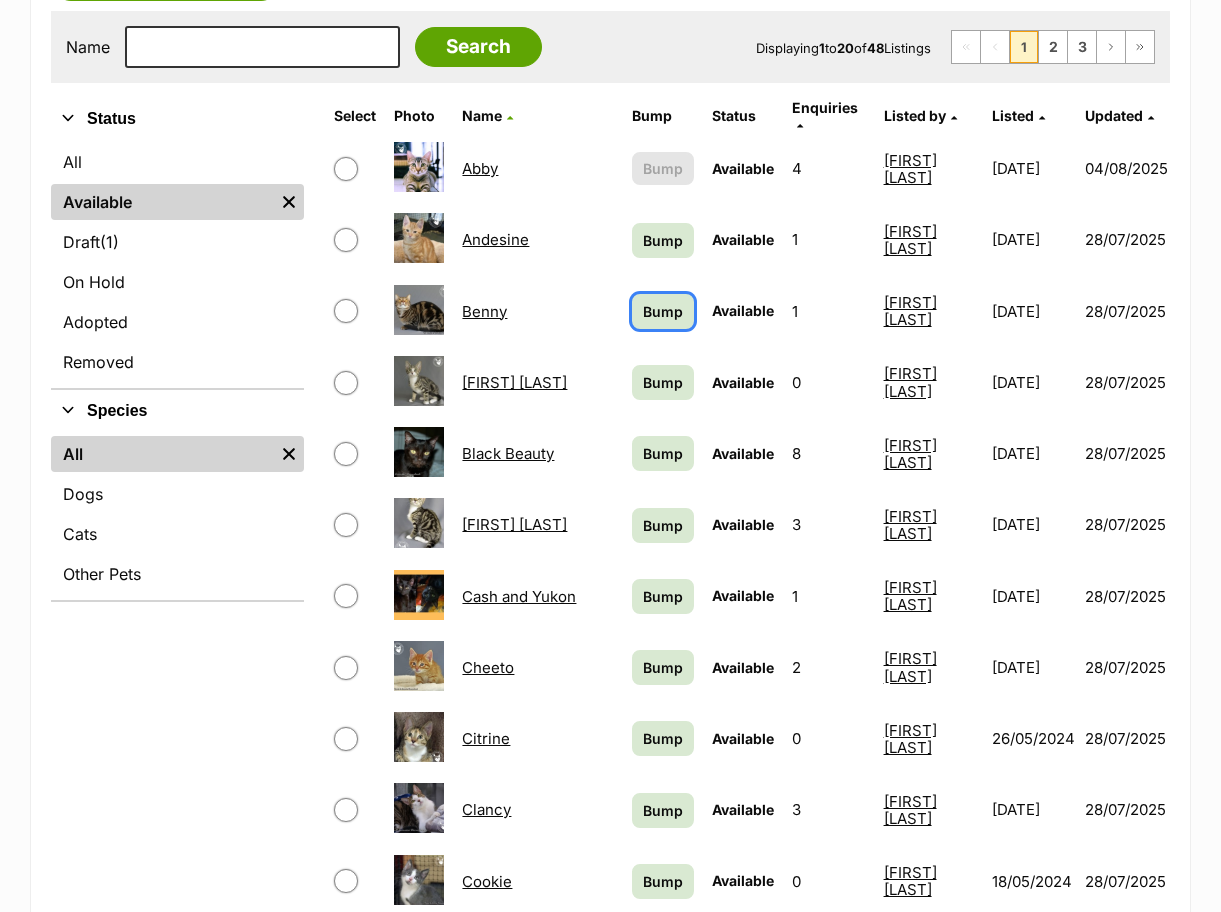 click on "Bump" at bounding box center (663, 311) 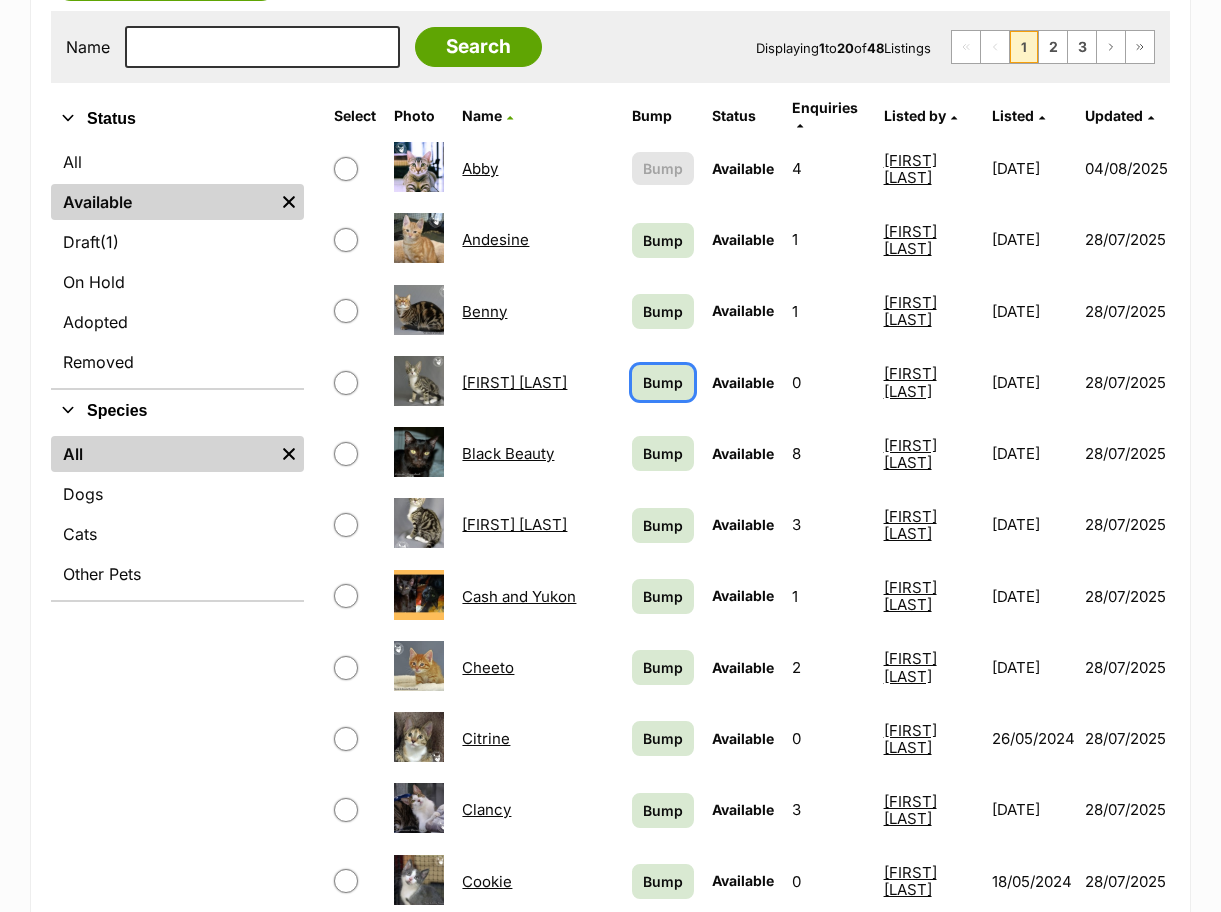 click on "Bump" at bounding box center (663, 382) 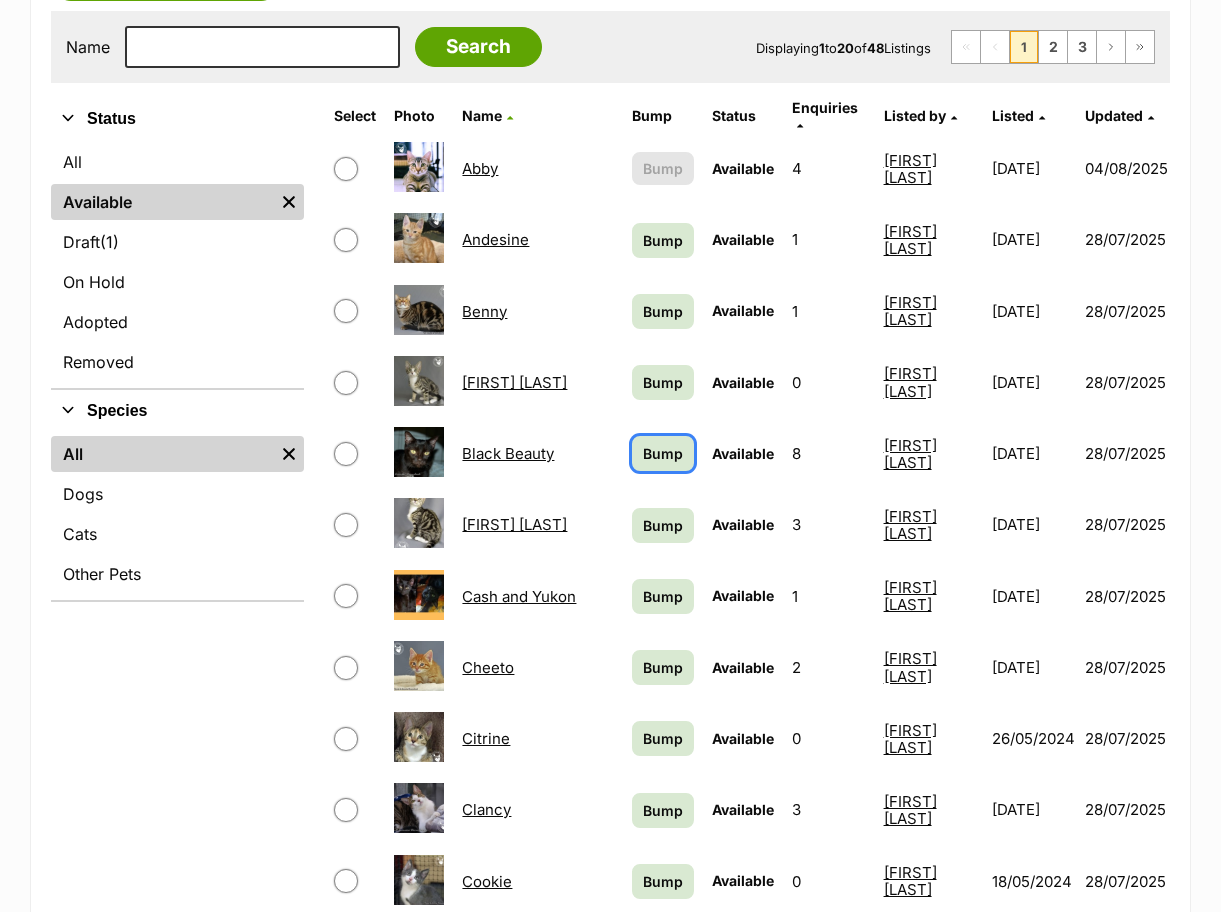 click on "Bump" at bounding box center (663, 453) 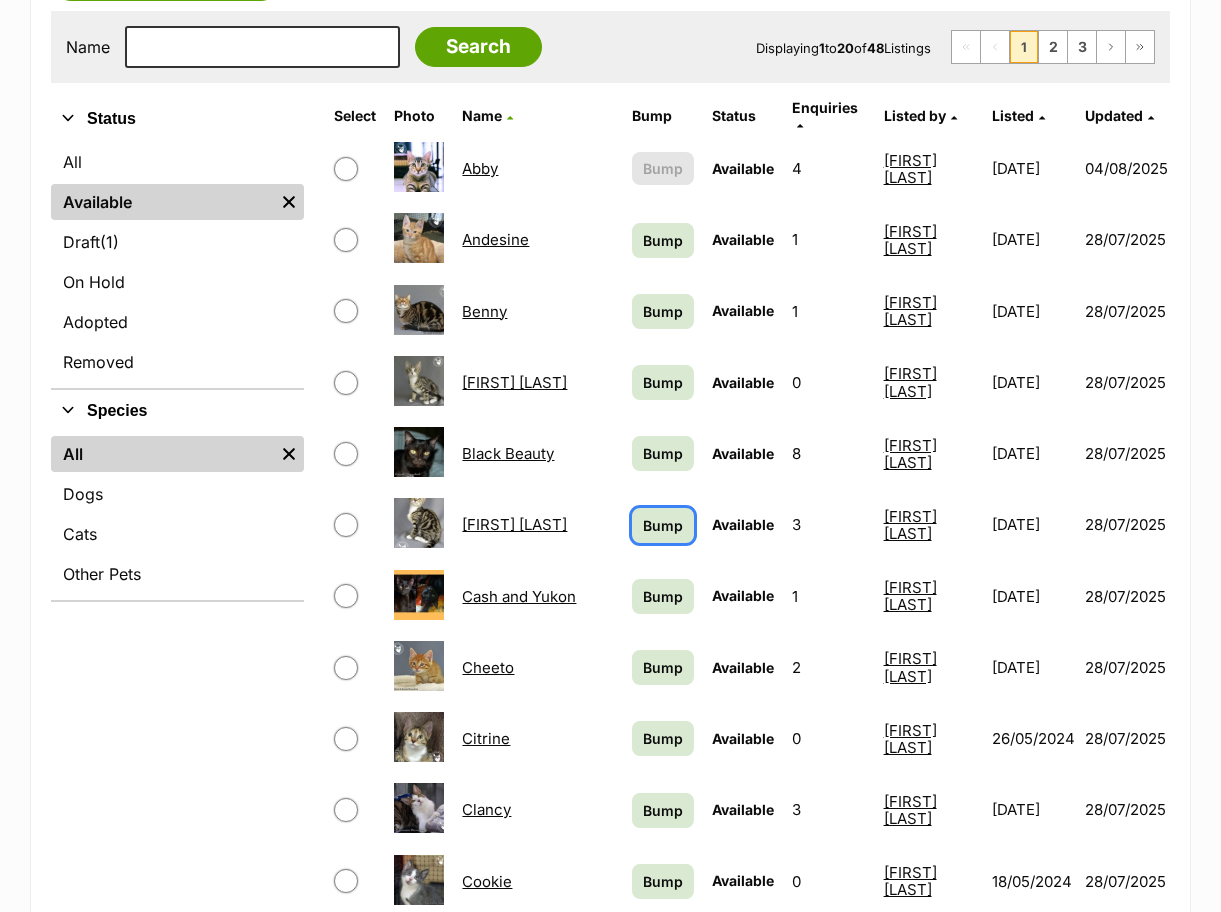 click on "Bump" at bounding box center [663, 525] 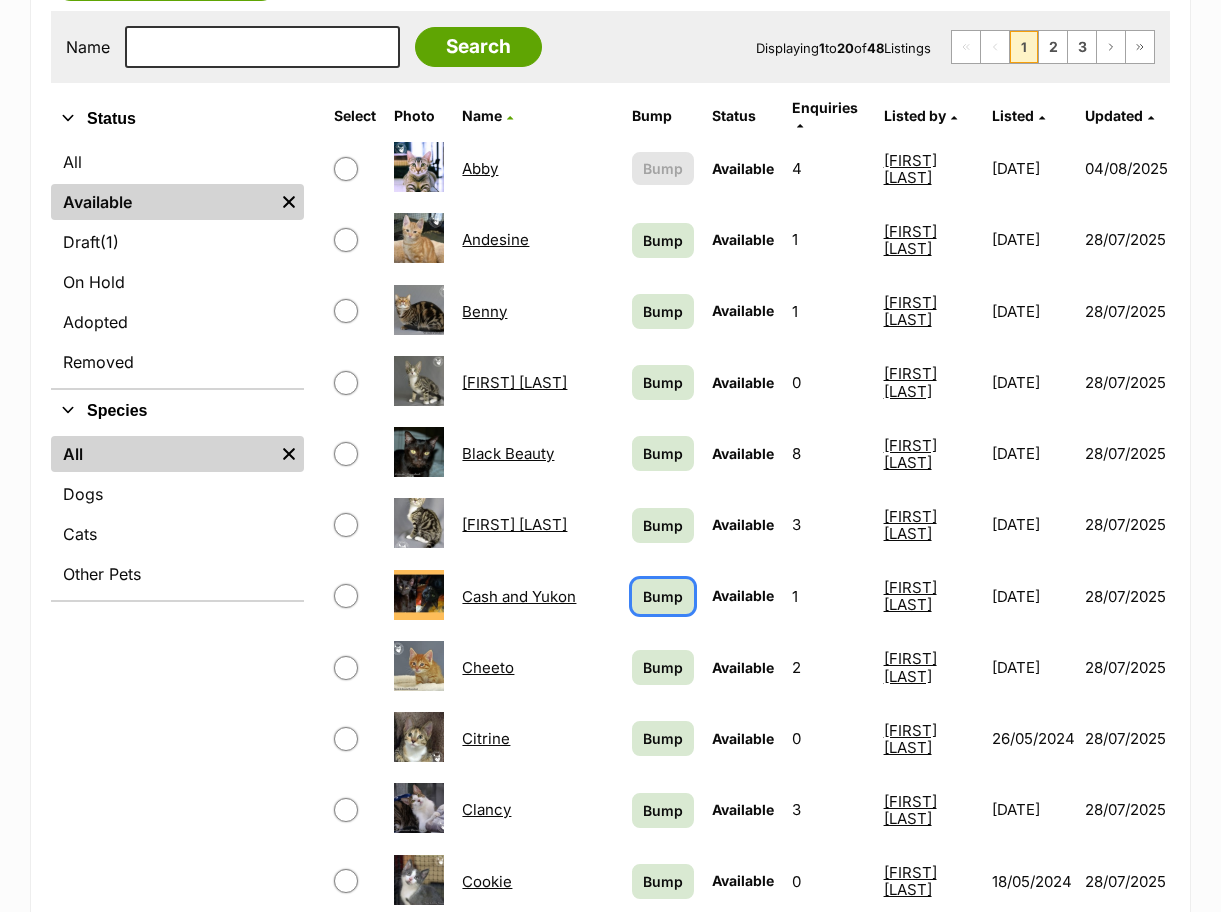 click on "Bump" at bounding box center [663, 596] 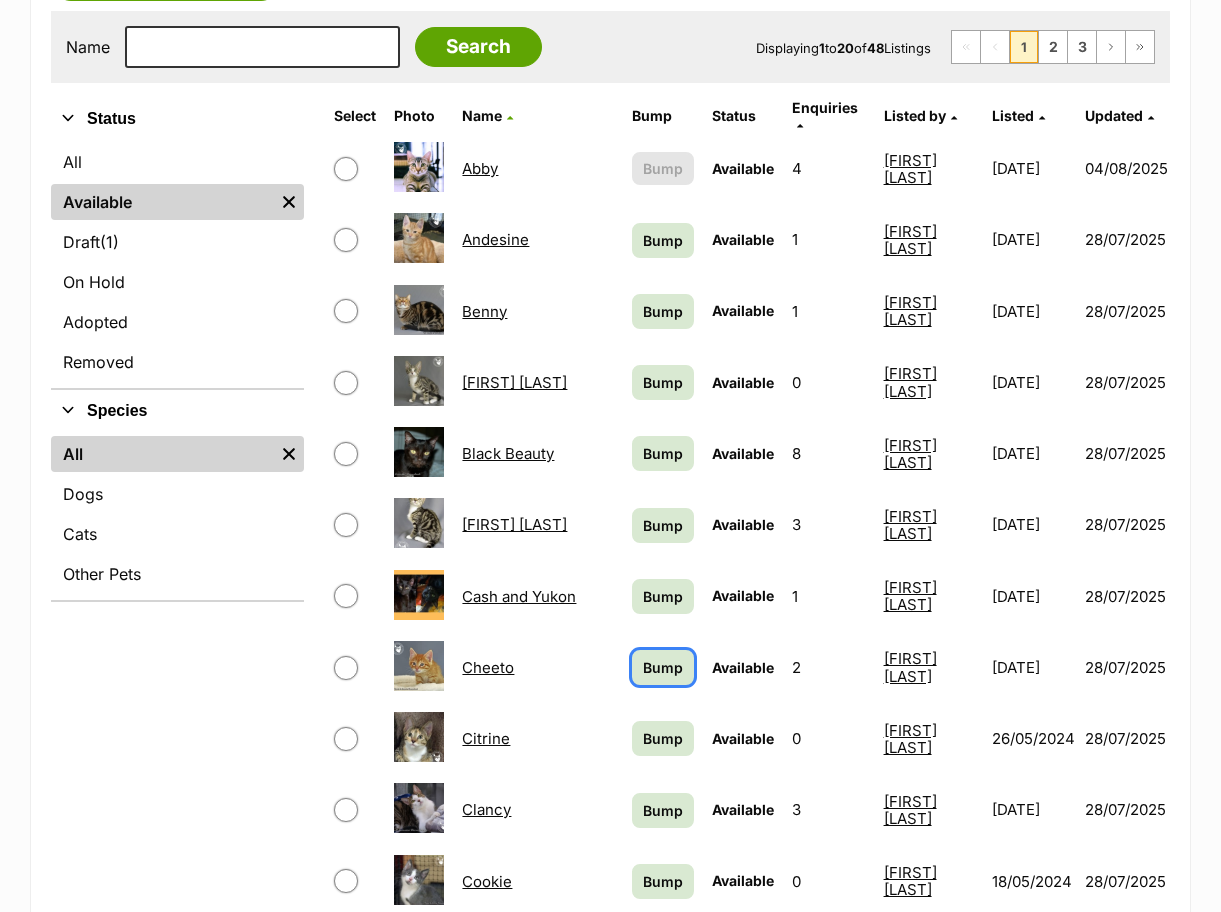 click on "Bump" at bounding box center [663, 667] 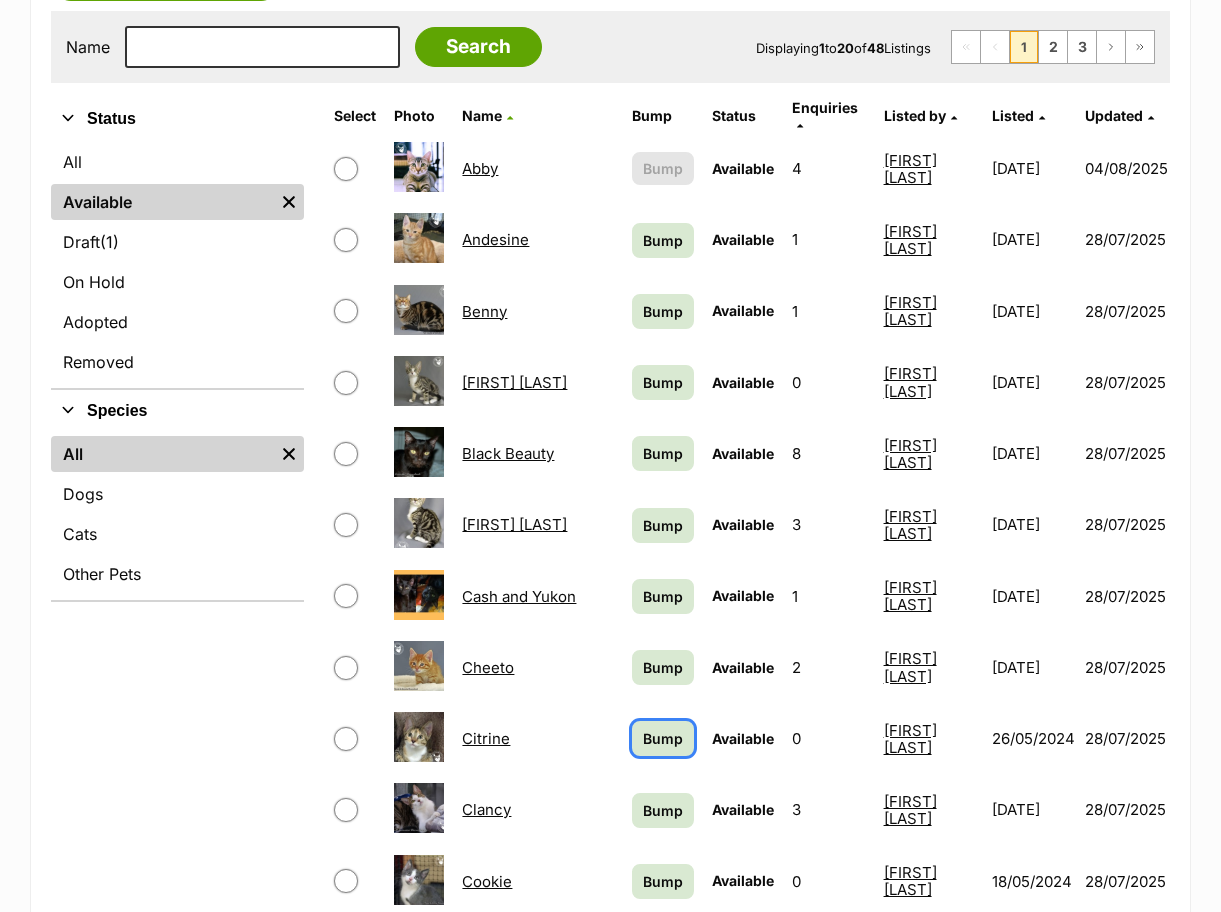 click on "Bump" at bounding box center (663, 738) 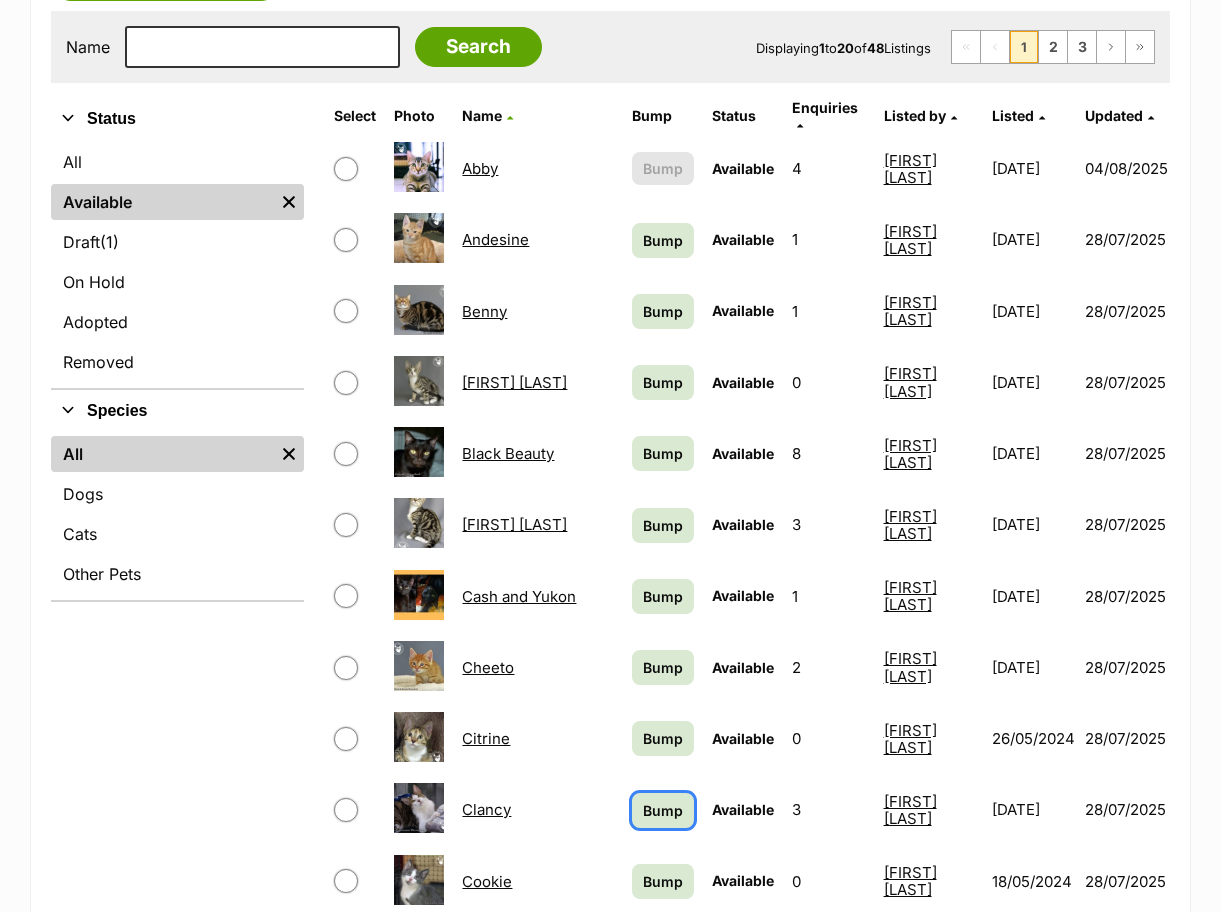 click on "Bump" at bounding box center (663, 810) 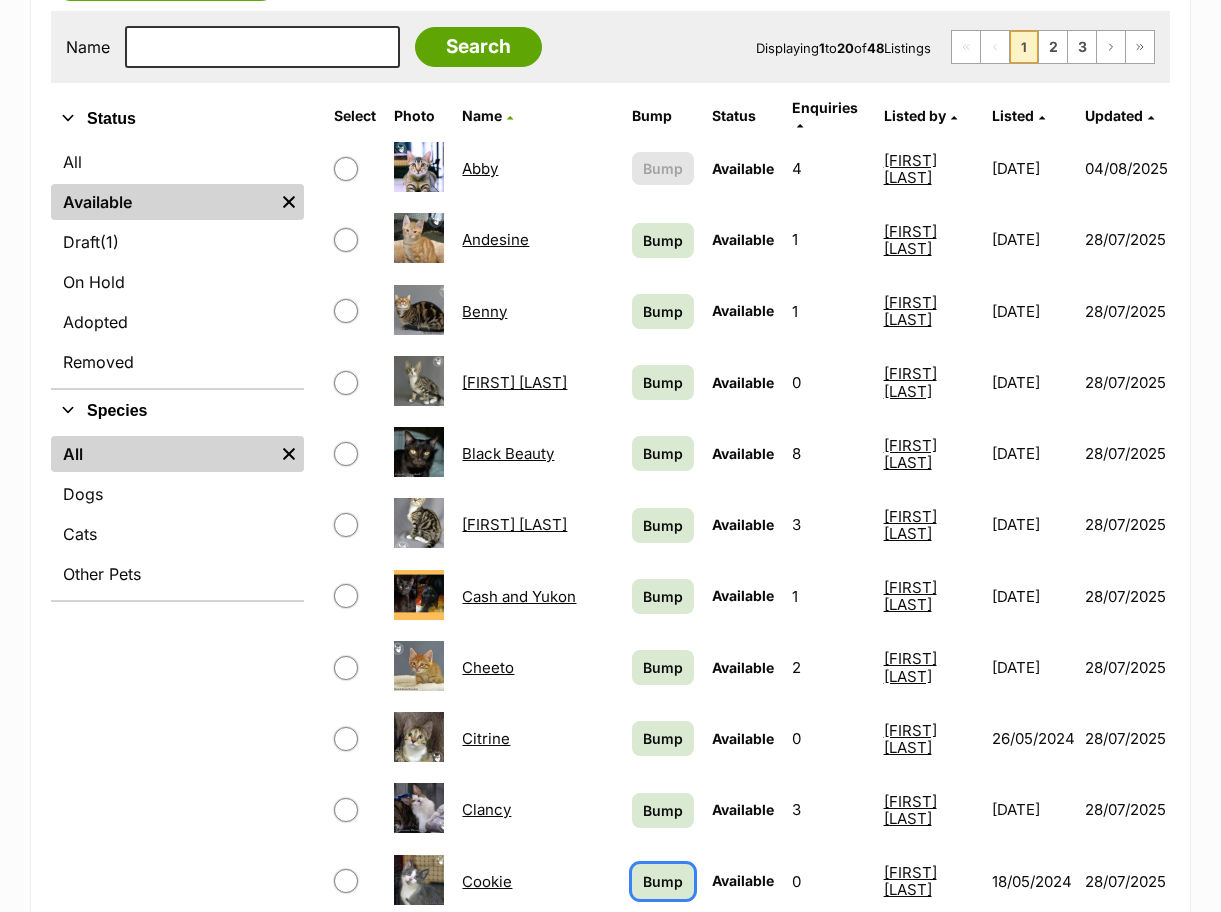 click on "Bump" at bounding box center (663, 881) 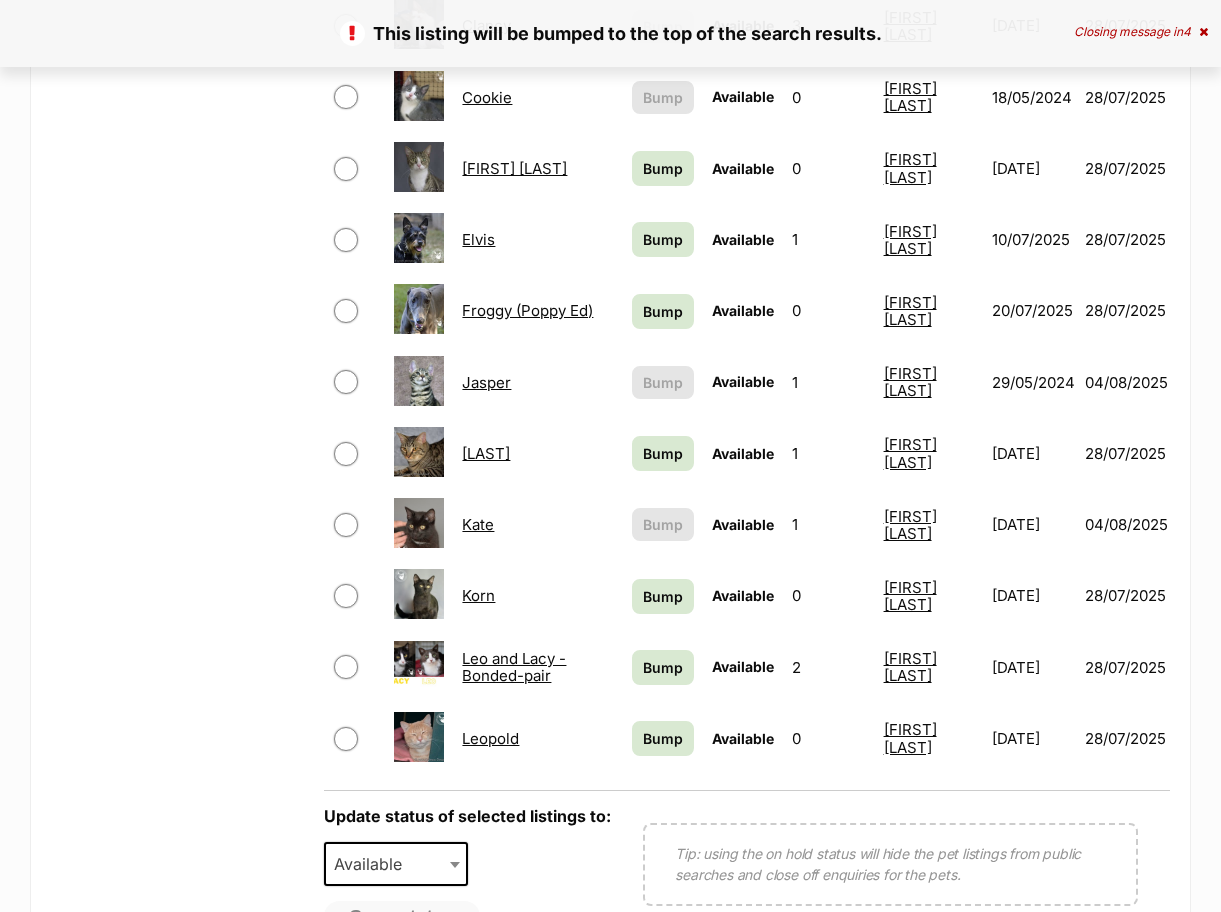 scroll, scrollTop: 1200, scrollLeft: 0, axis: vertical 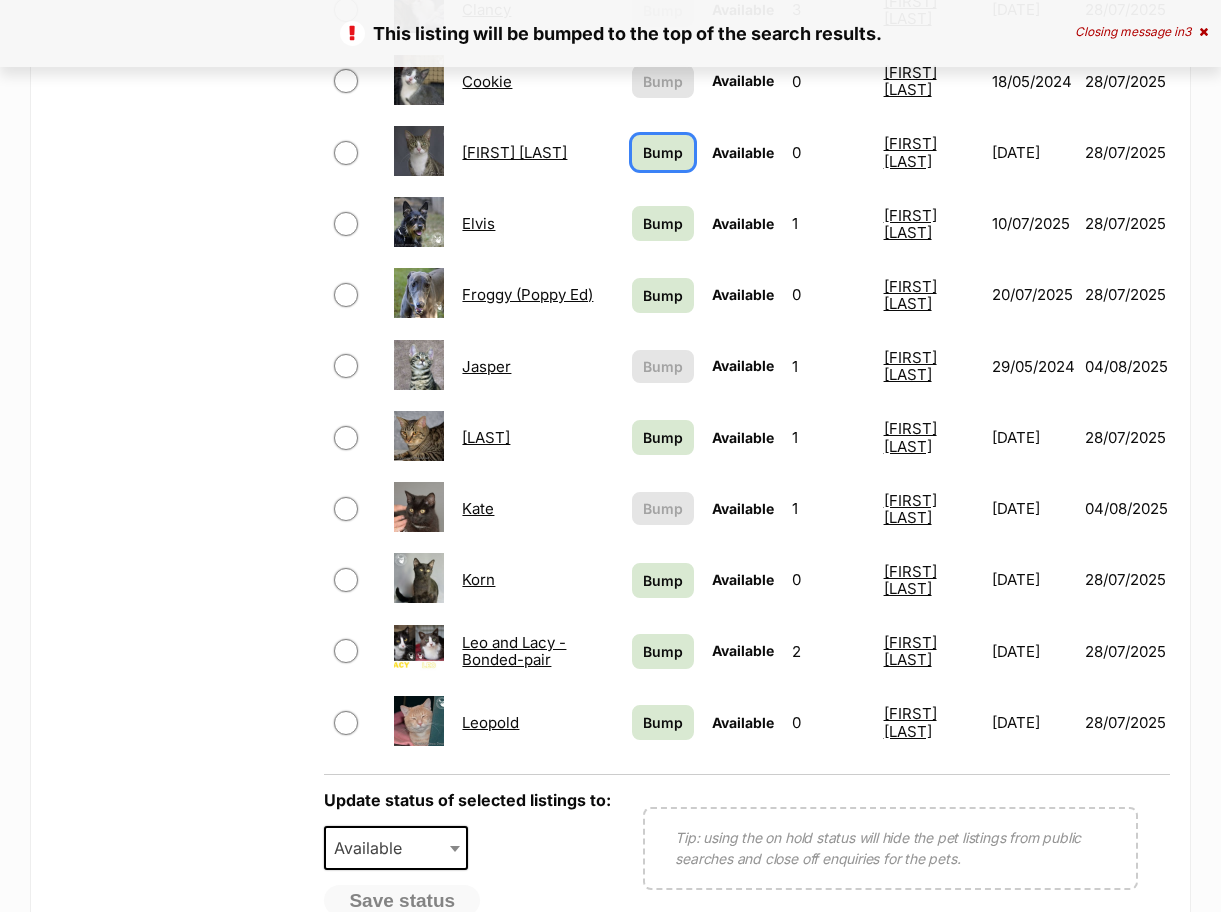 click on "Bump" at bounding box center (663, 152) 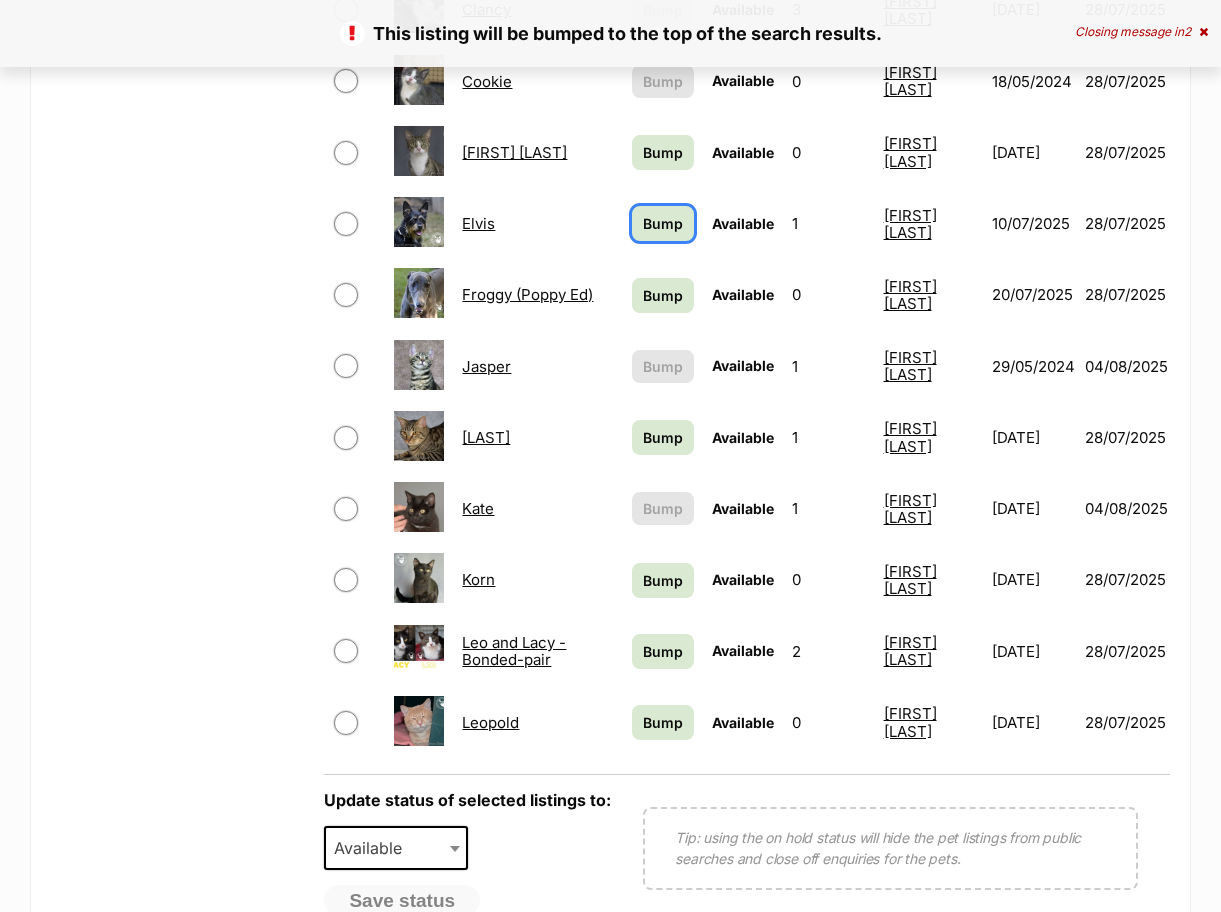 click on "Bump" at bounding box center [663, 223] 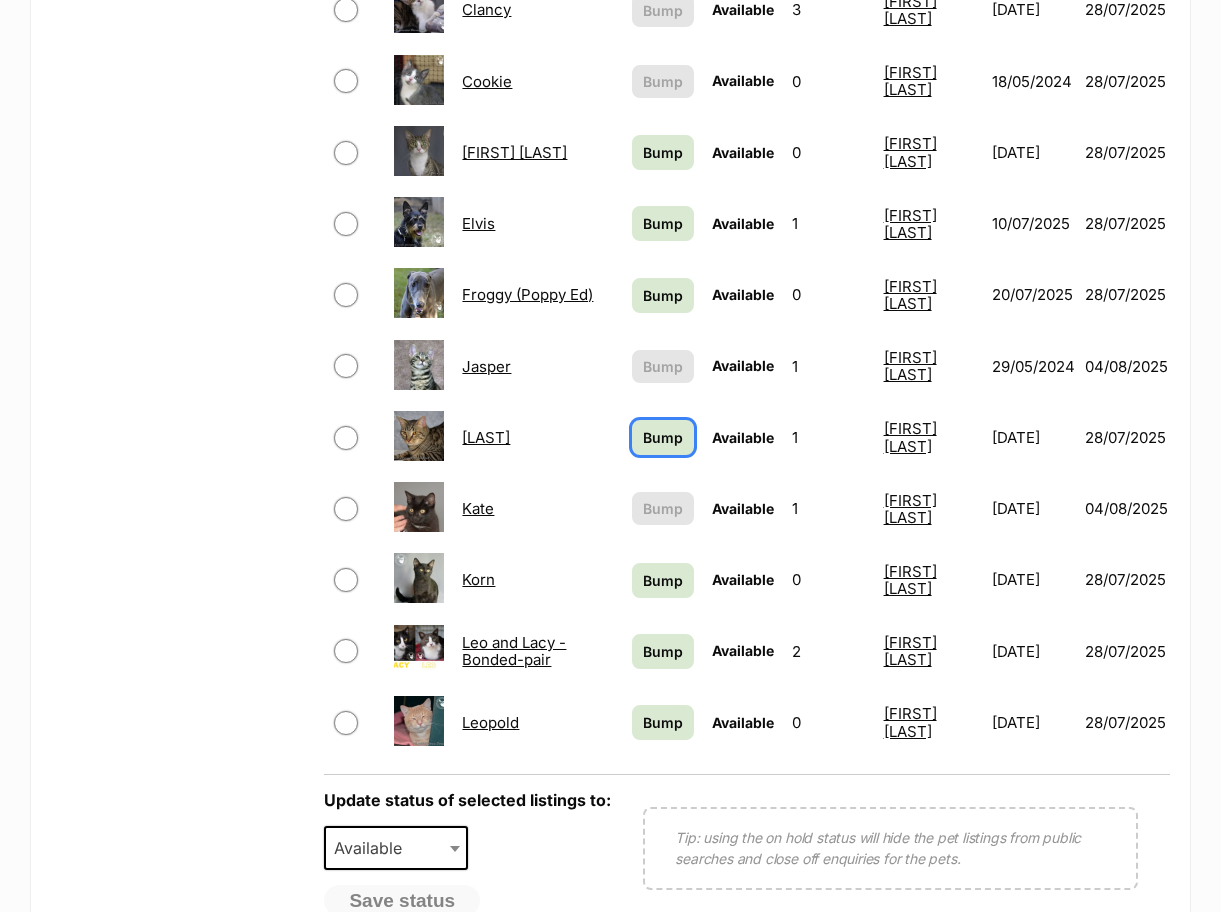 click on "Bump" at bounding box center [663, 437] 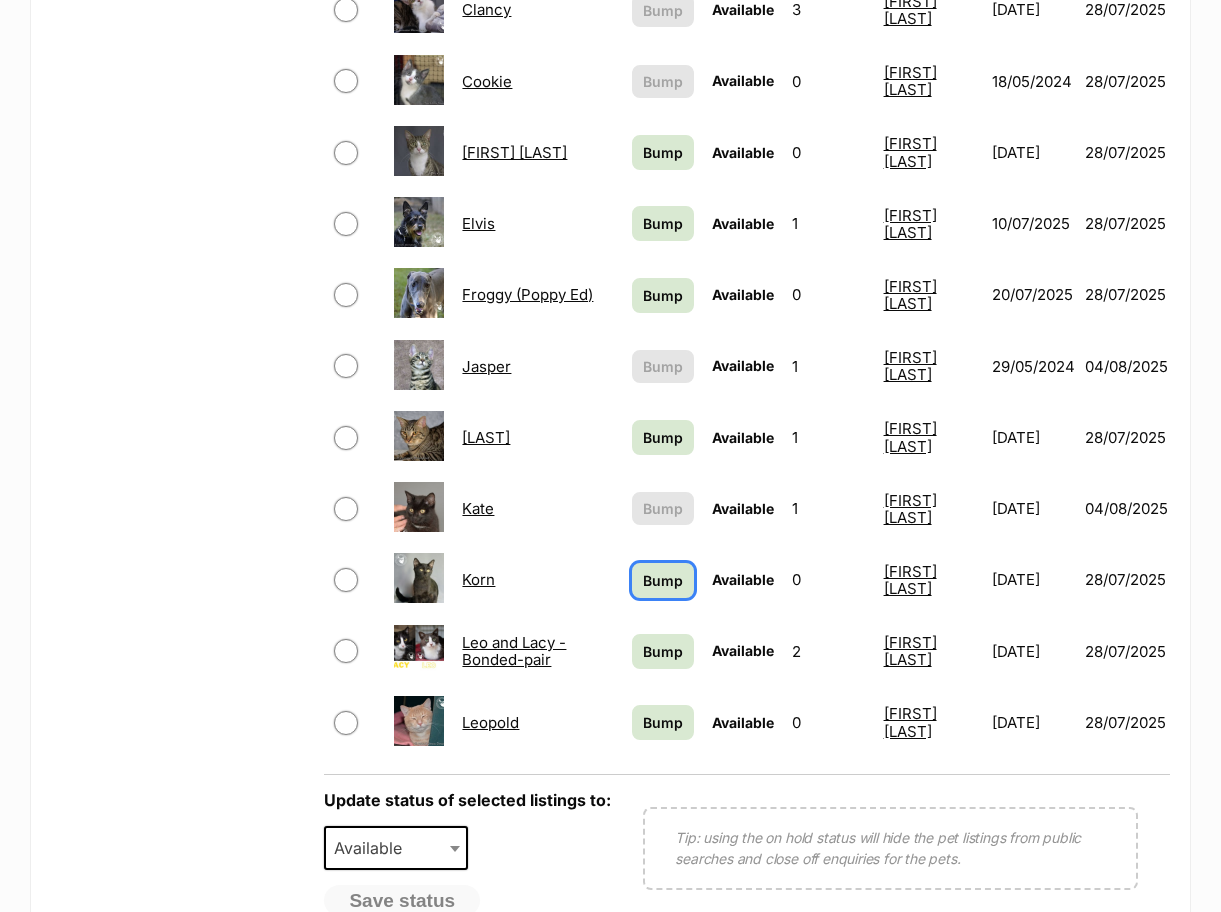 click on "Bump" at bounding box center [663, 580] 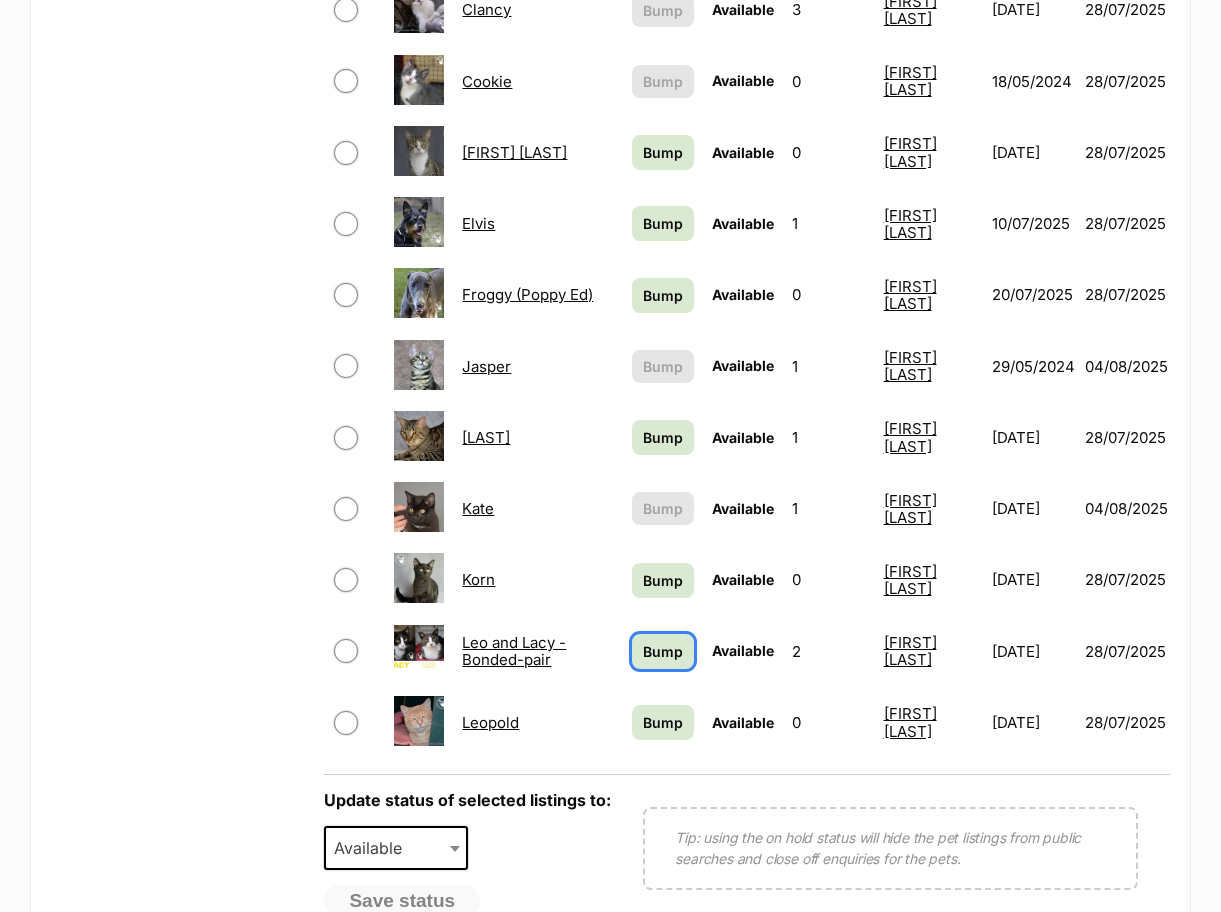 click on "Bump" at bounding box center [663, 651] 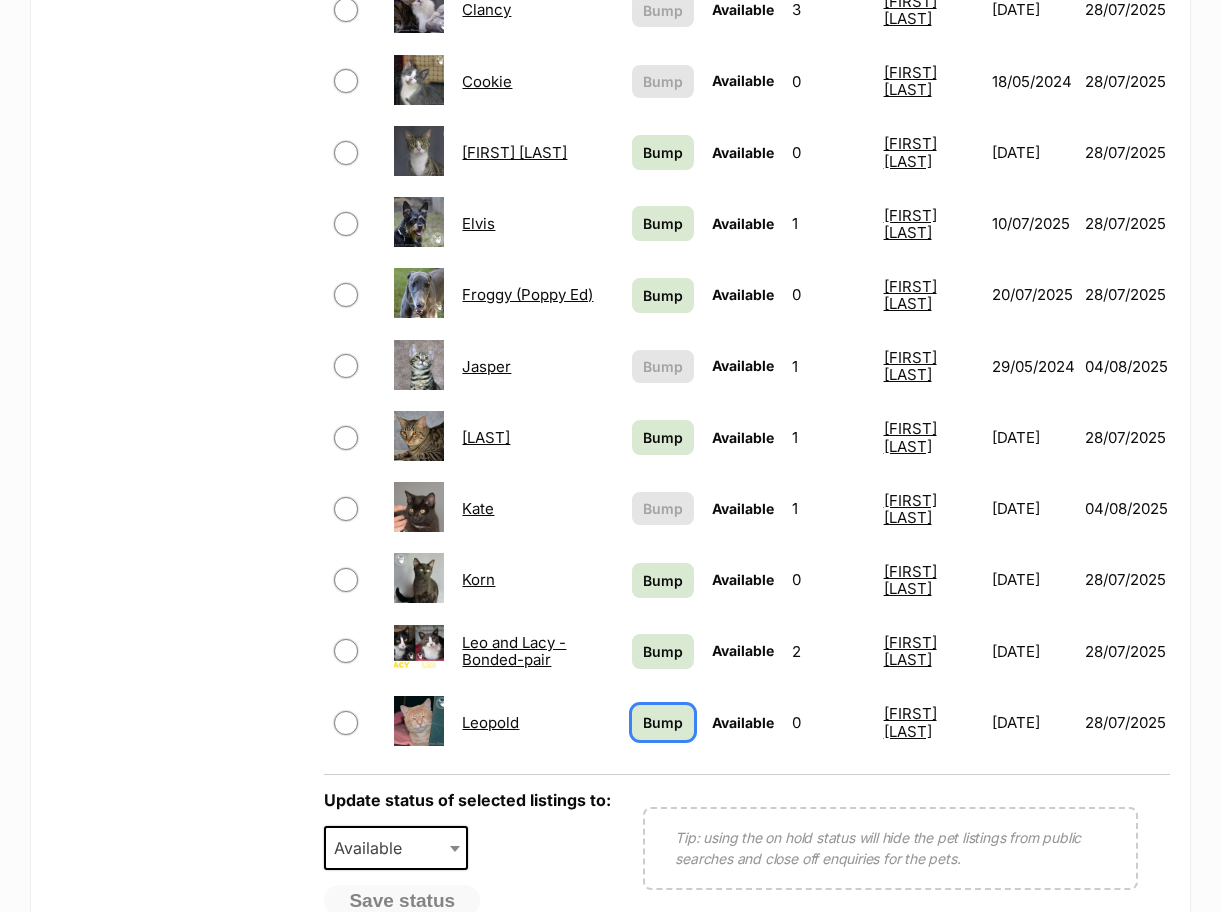 click on "Bump" at bounding box center (663, 722) 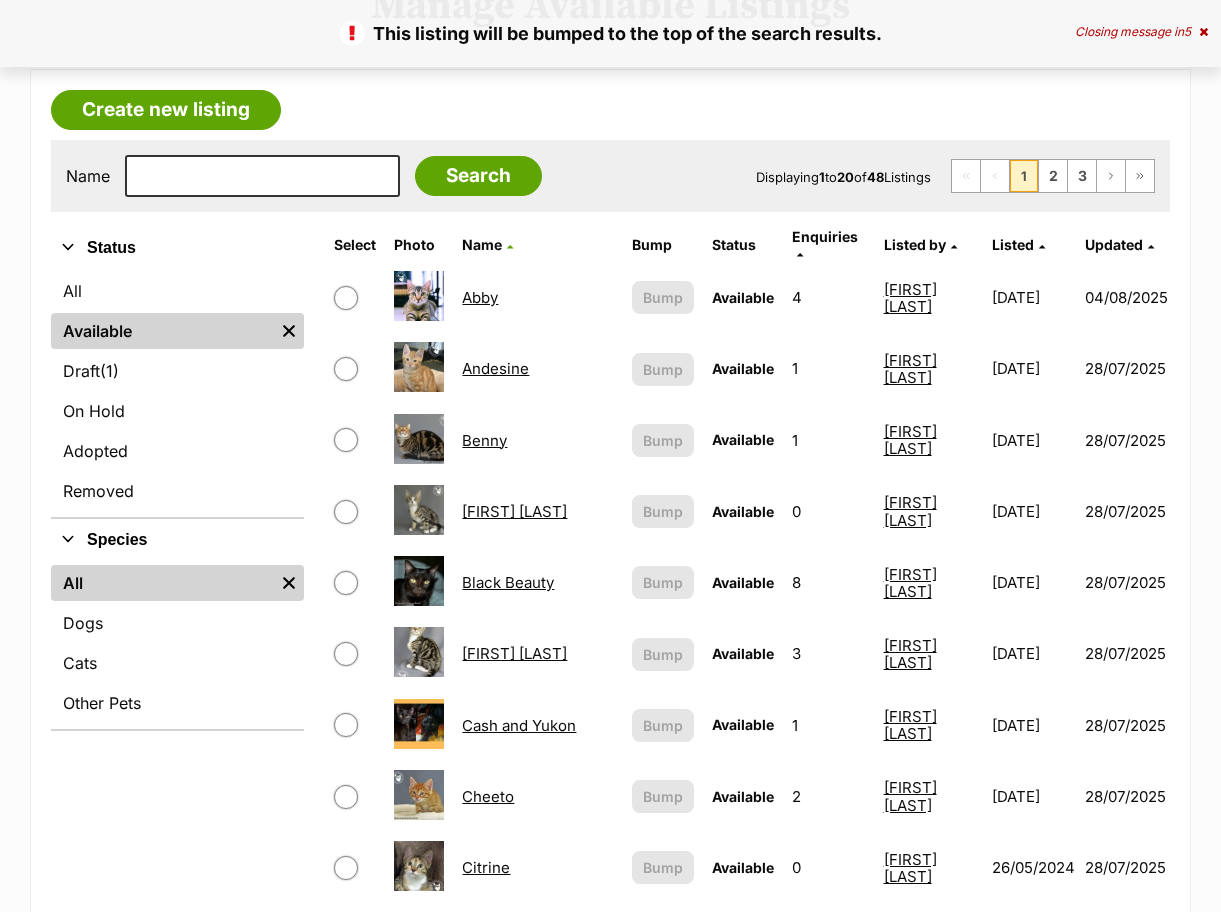 scroll, scrollTop: 300, scrollLeft: 0, axis: vertical 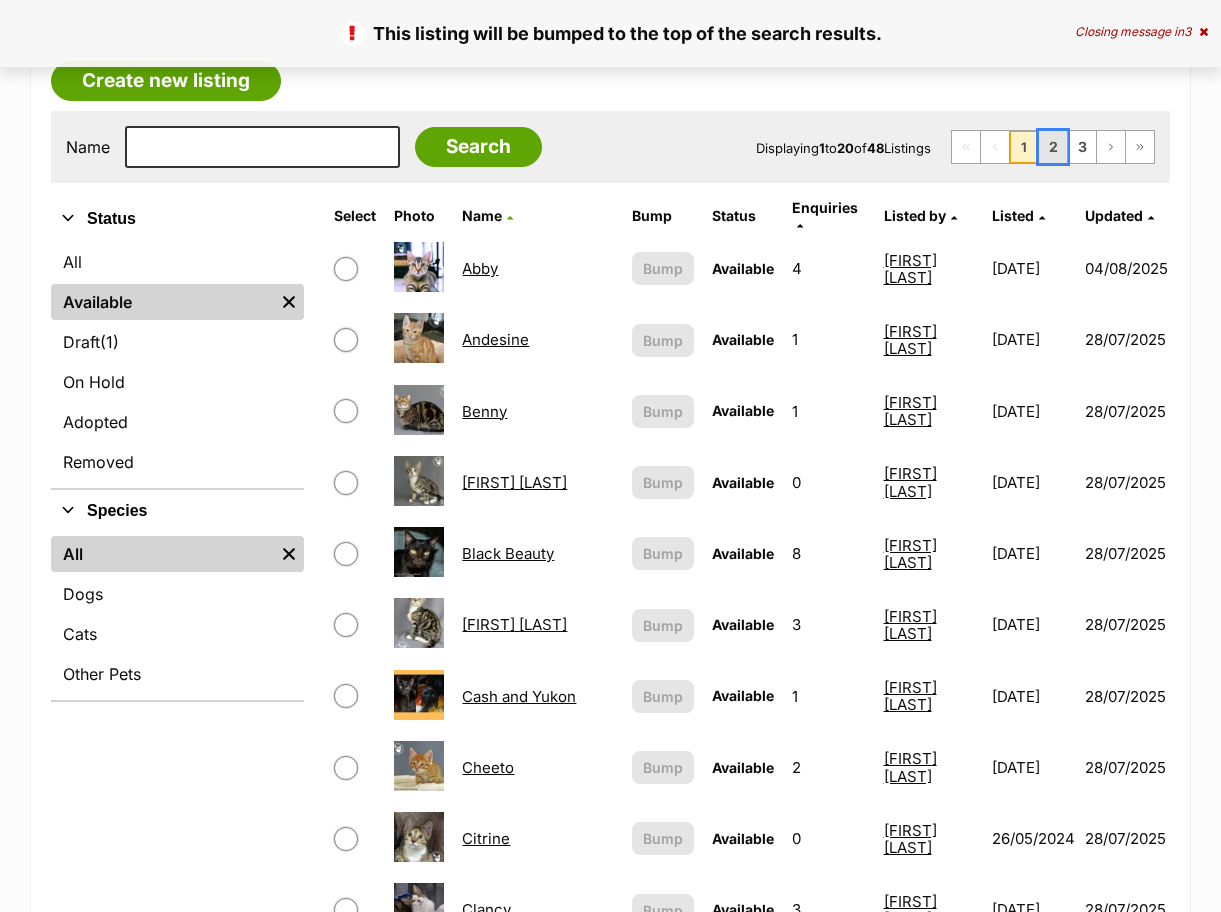 drag, startPoint x: 1053, startPoint y: 139, endPoint x: 984, endPoint y: 281, distance: 157.87654 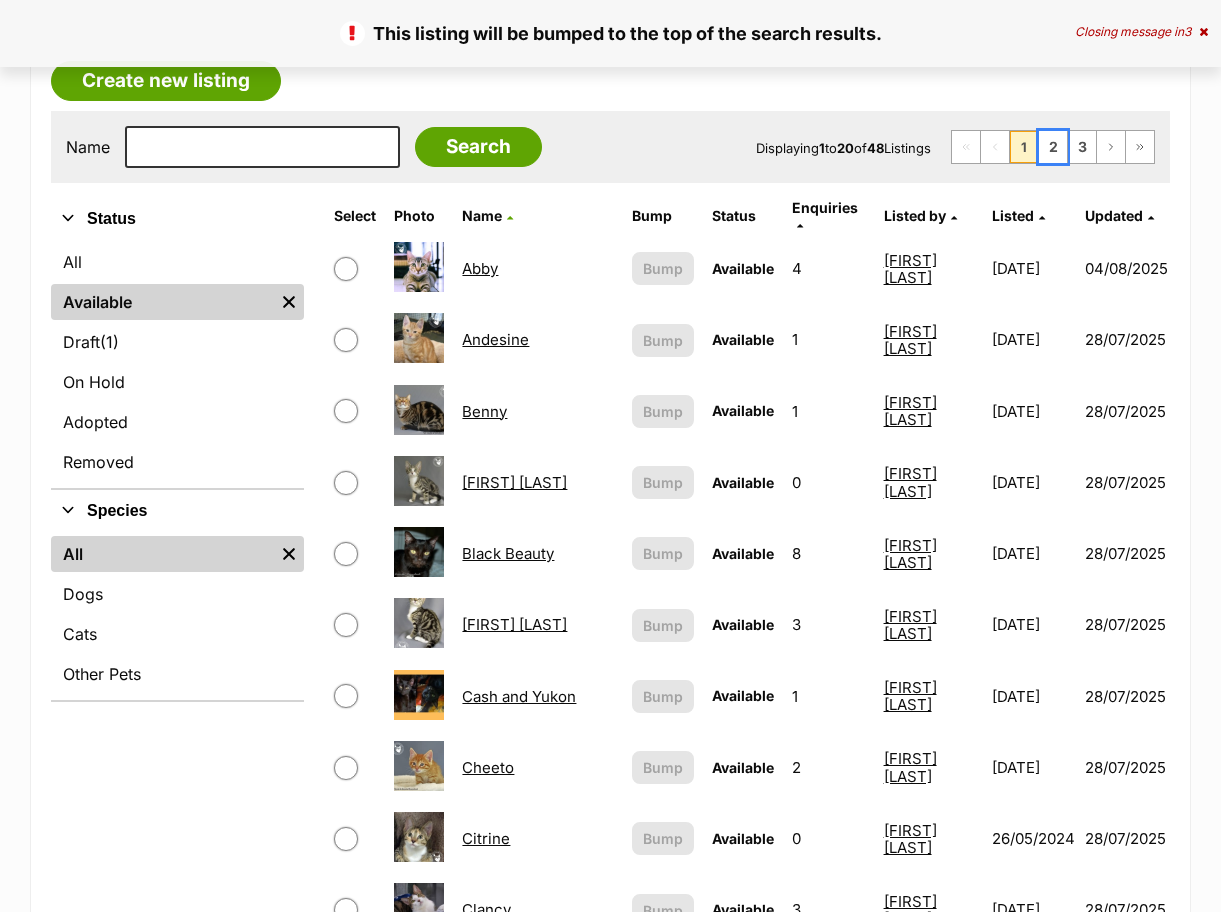 click on "2" at bounding box center (1053, 147) 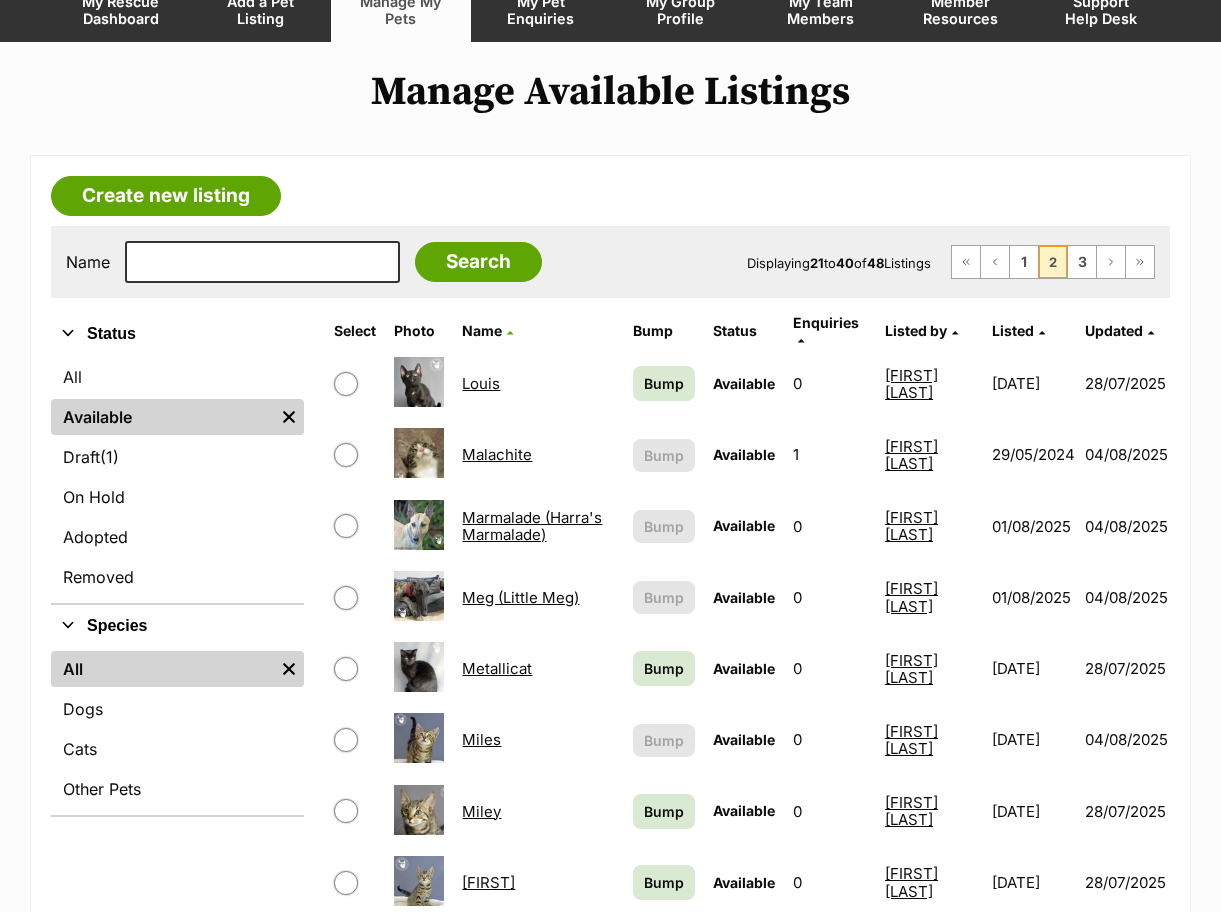 scroll, scrollTop: 200, scrollLeft: 0, axis: vertical 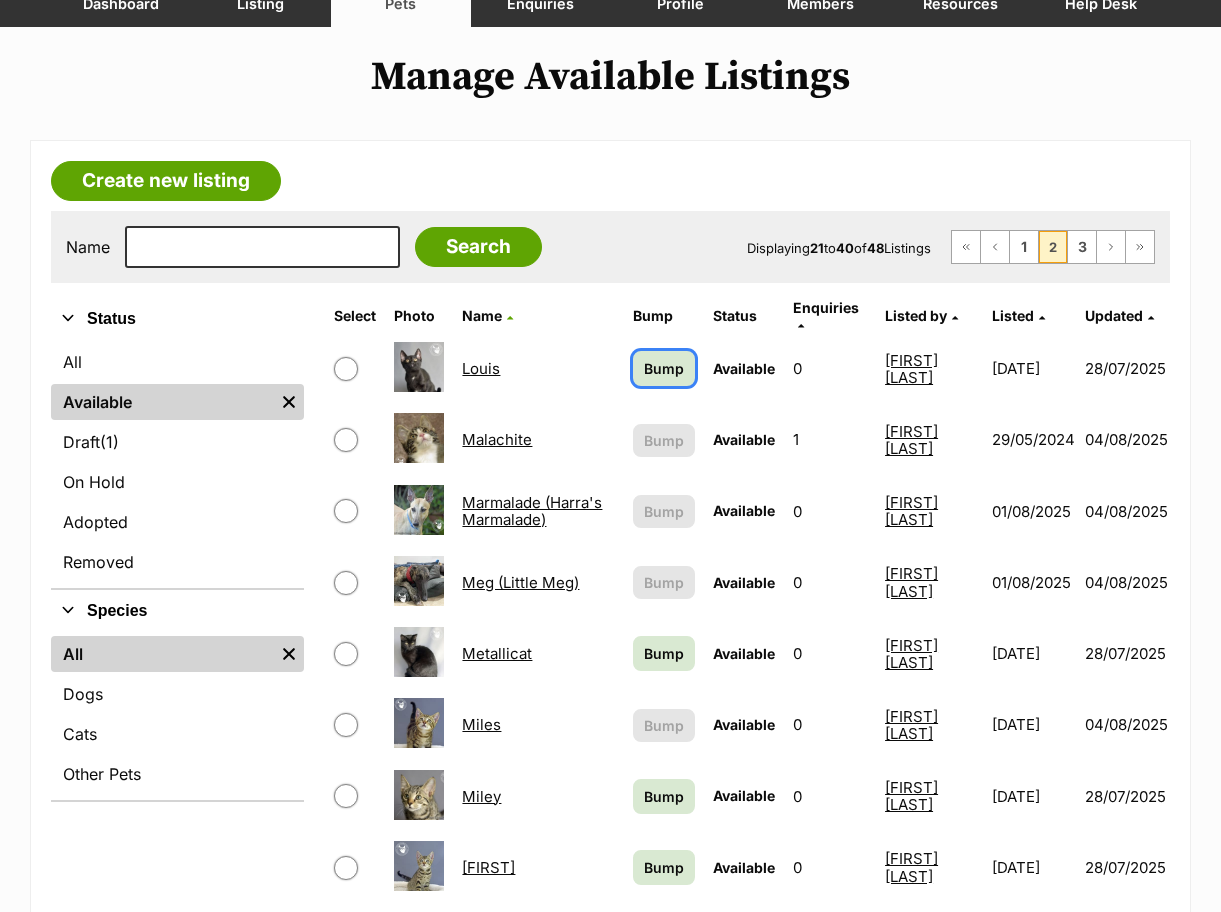 click on "Bump" at bounding box center [664, 368] 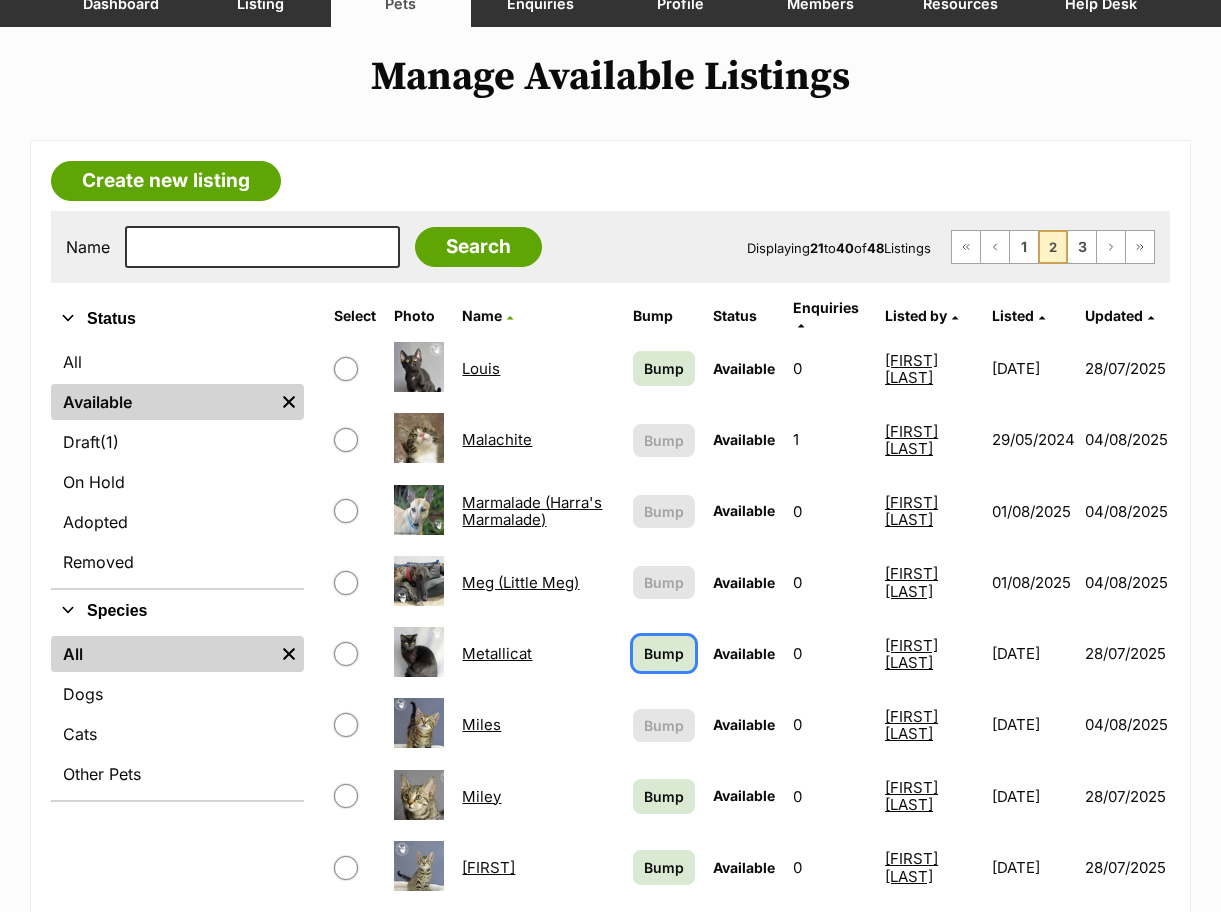click on "Bump" at bounding box center (664, 653) 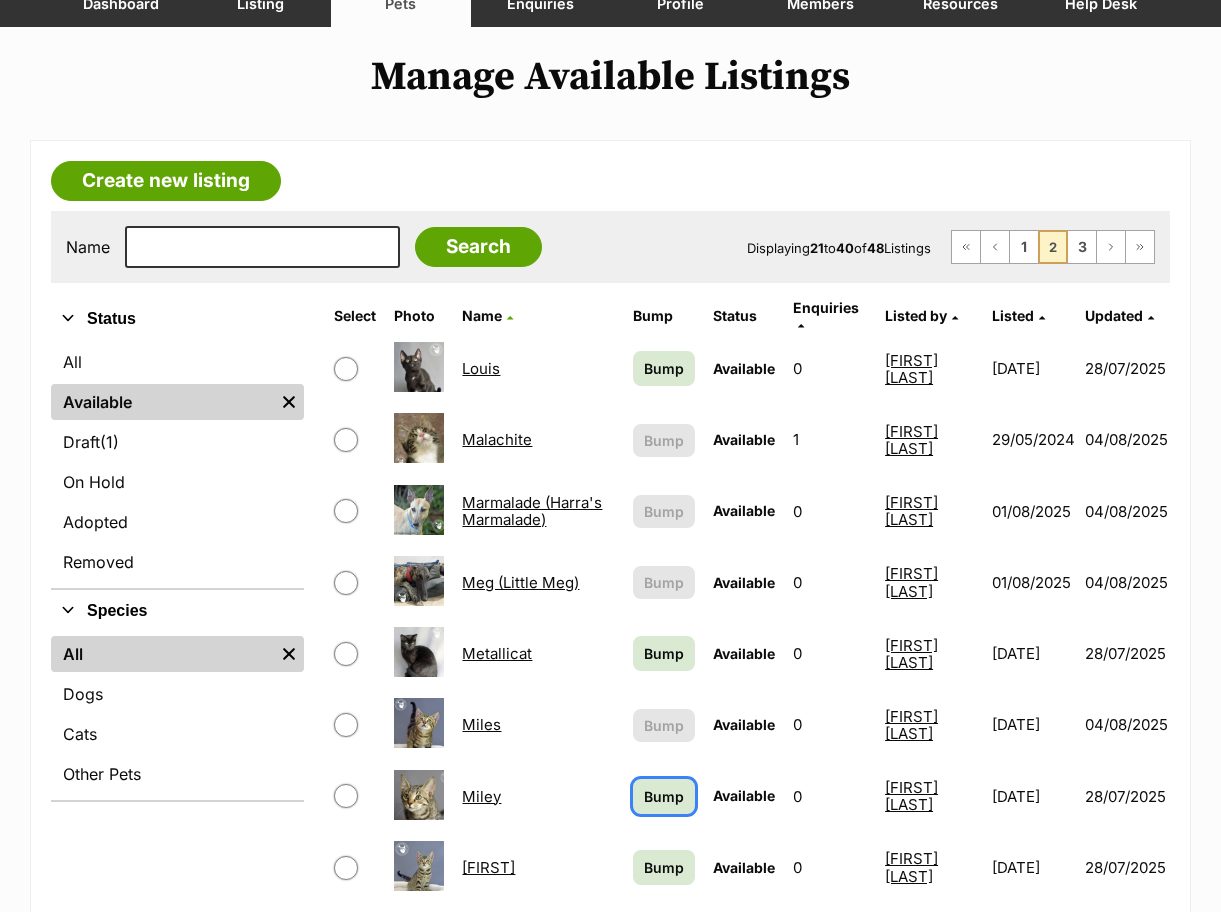 click on "Bump" at bounding box center [664, 796] 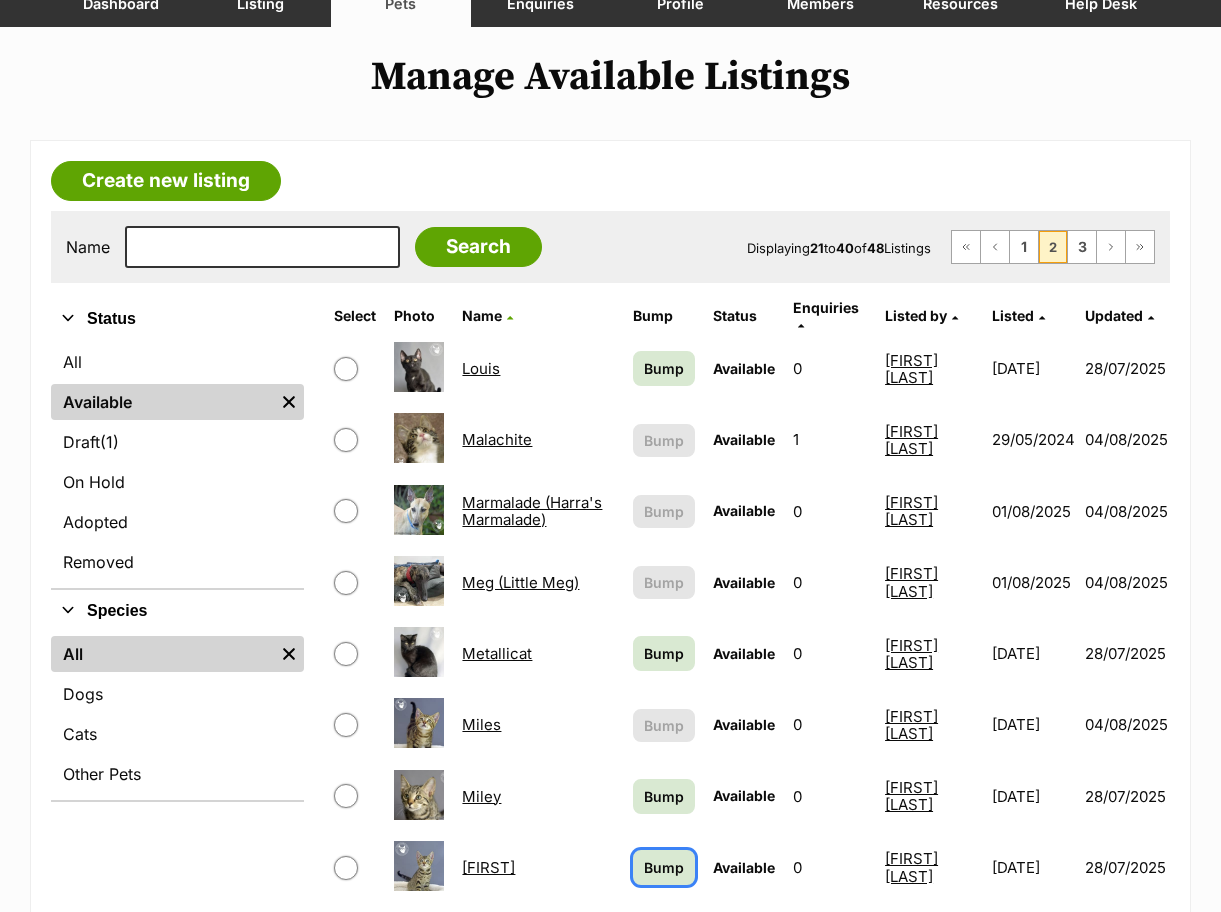 click on "Bump" at bounding box center [664, 867] 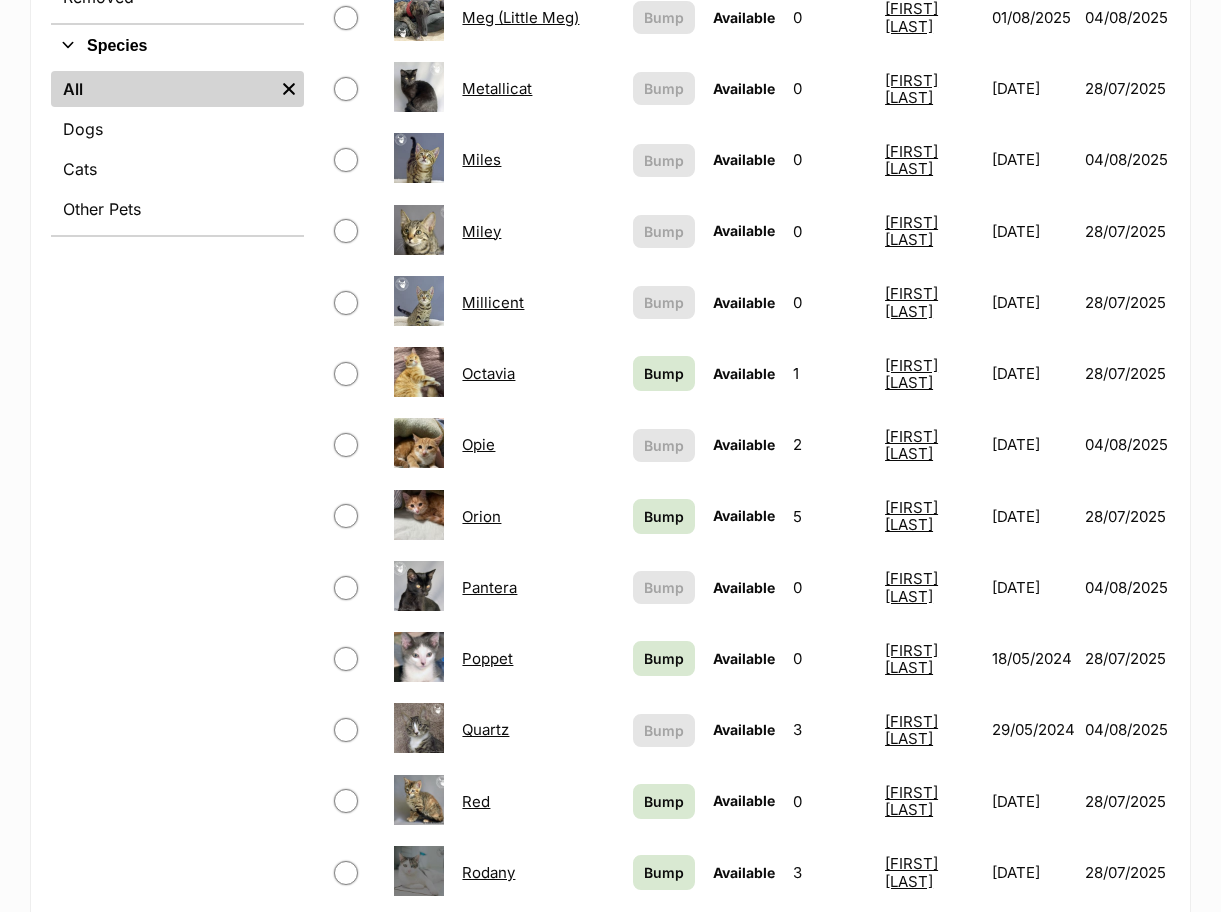 scroll, scrollTop: 800, scrollLeft: 0, axis: vertical 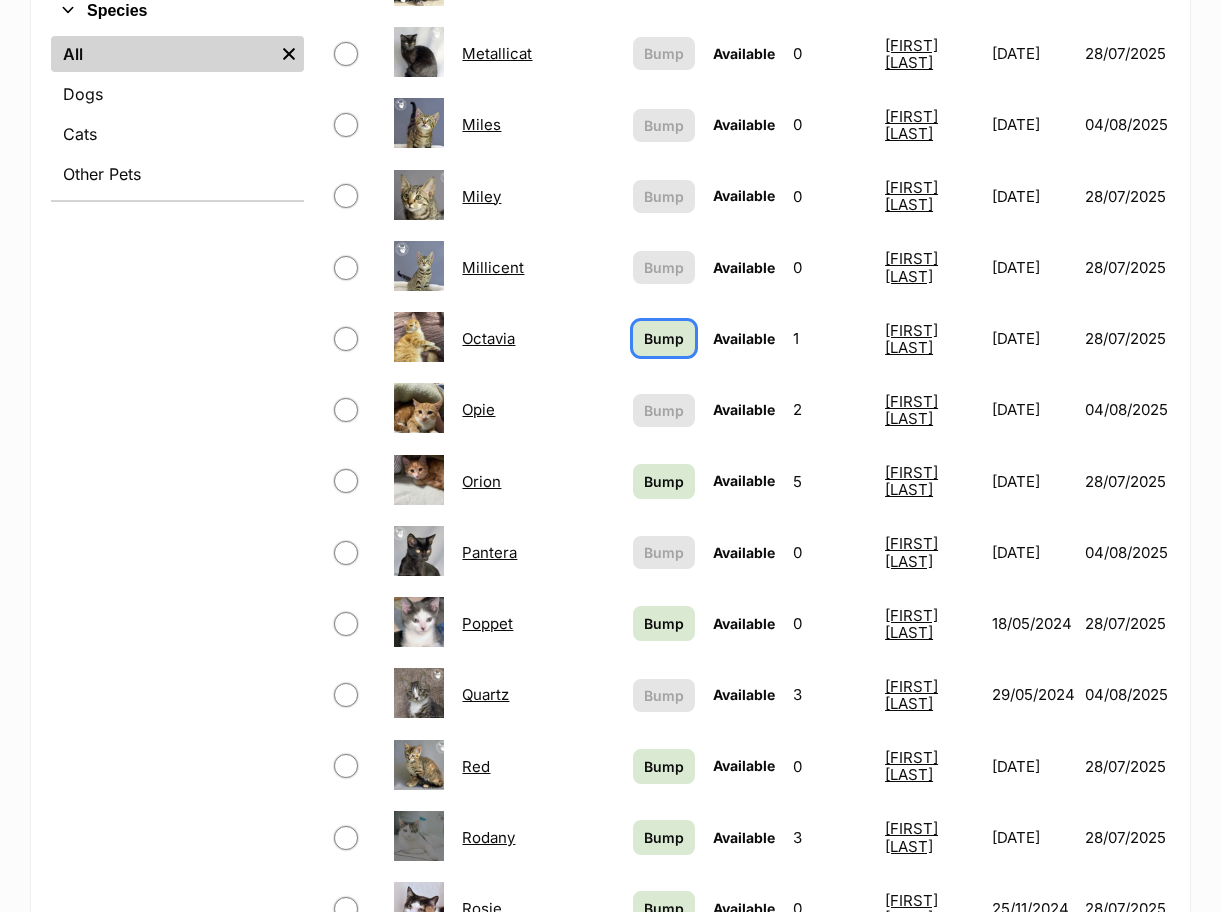 drag, startPoint x: 637, startPoint y: 330, endPoint x: 644, endPoint y: 411, distance: 81.3019 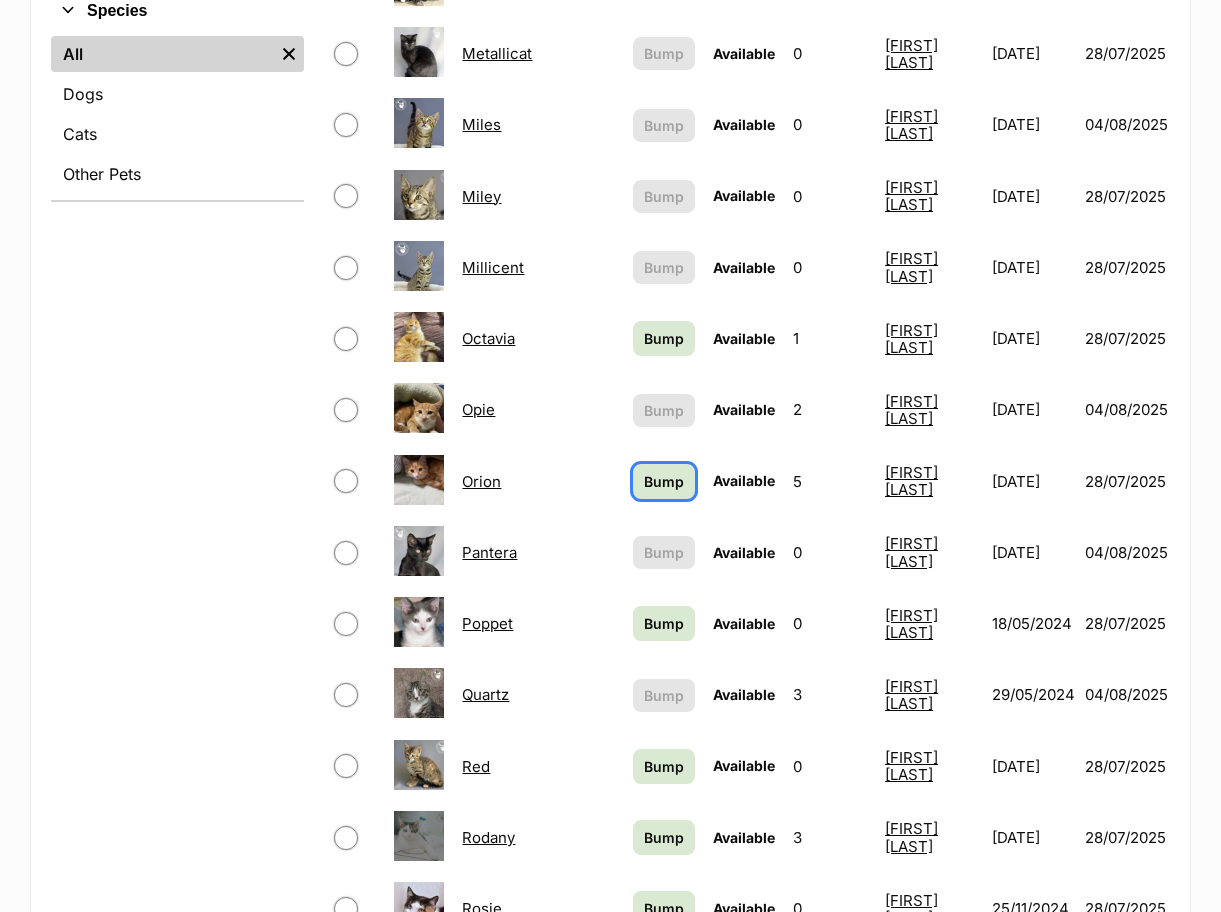 drag, startPoint x: 642, startPoint y: 471, endPoint x: 640, endPoint y: 593, distance: 122.016396 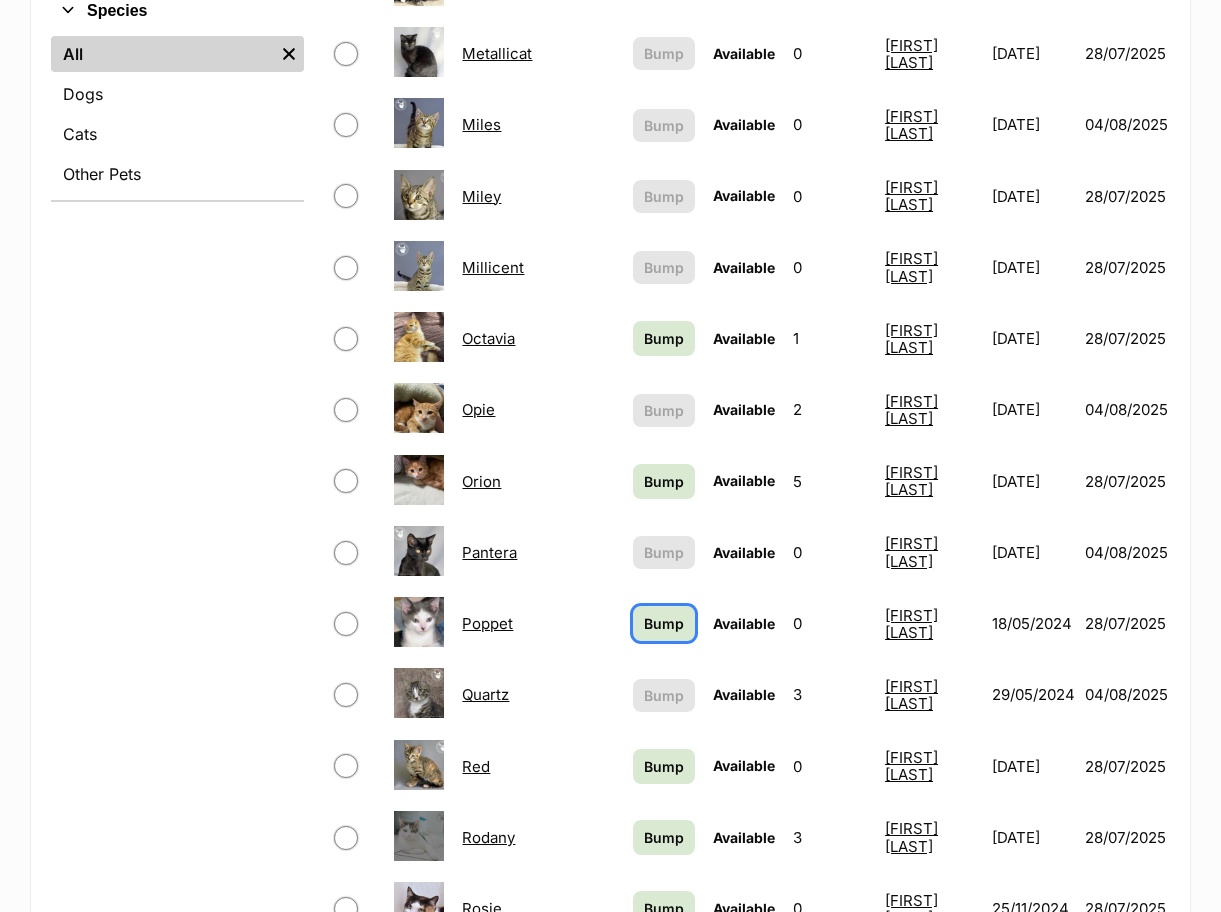 click on "Bump" at bounding box center [664, 623] 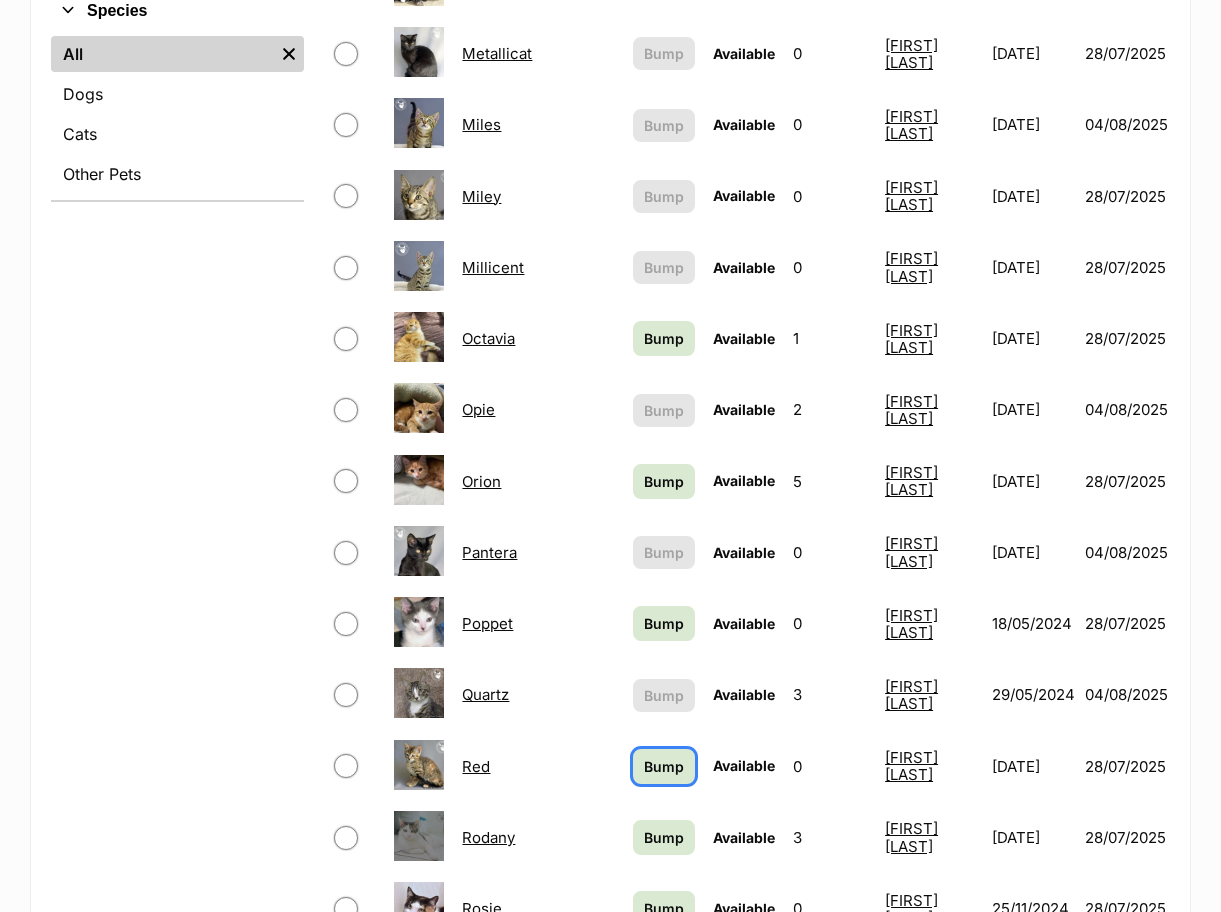click on "Bump" at bounding box center [664, 766] 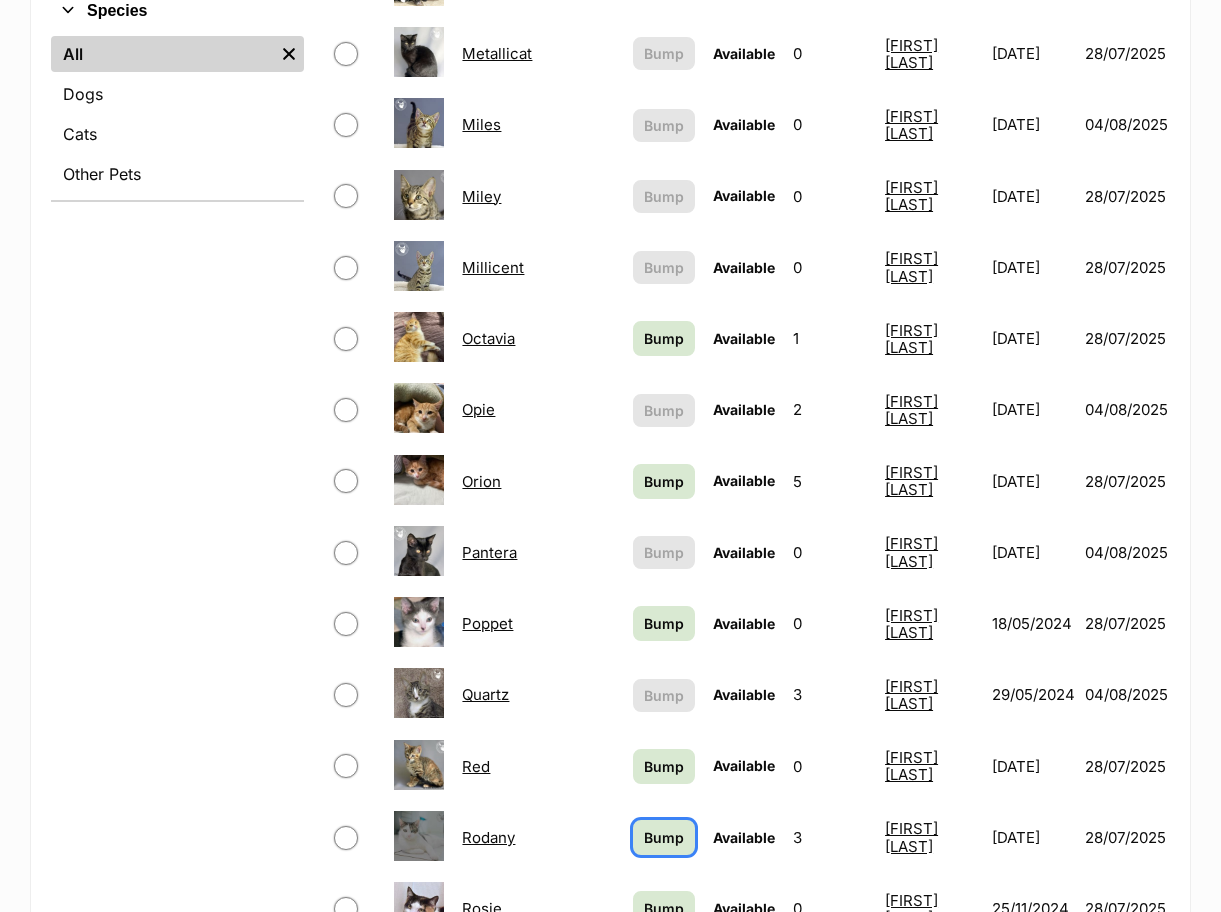click on "Bump" at bounding box center [664, 837] 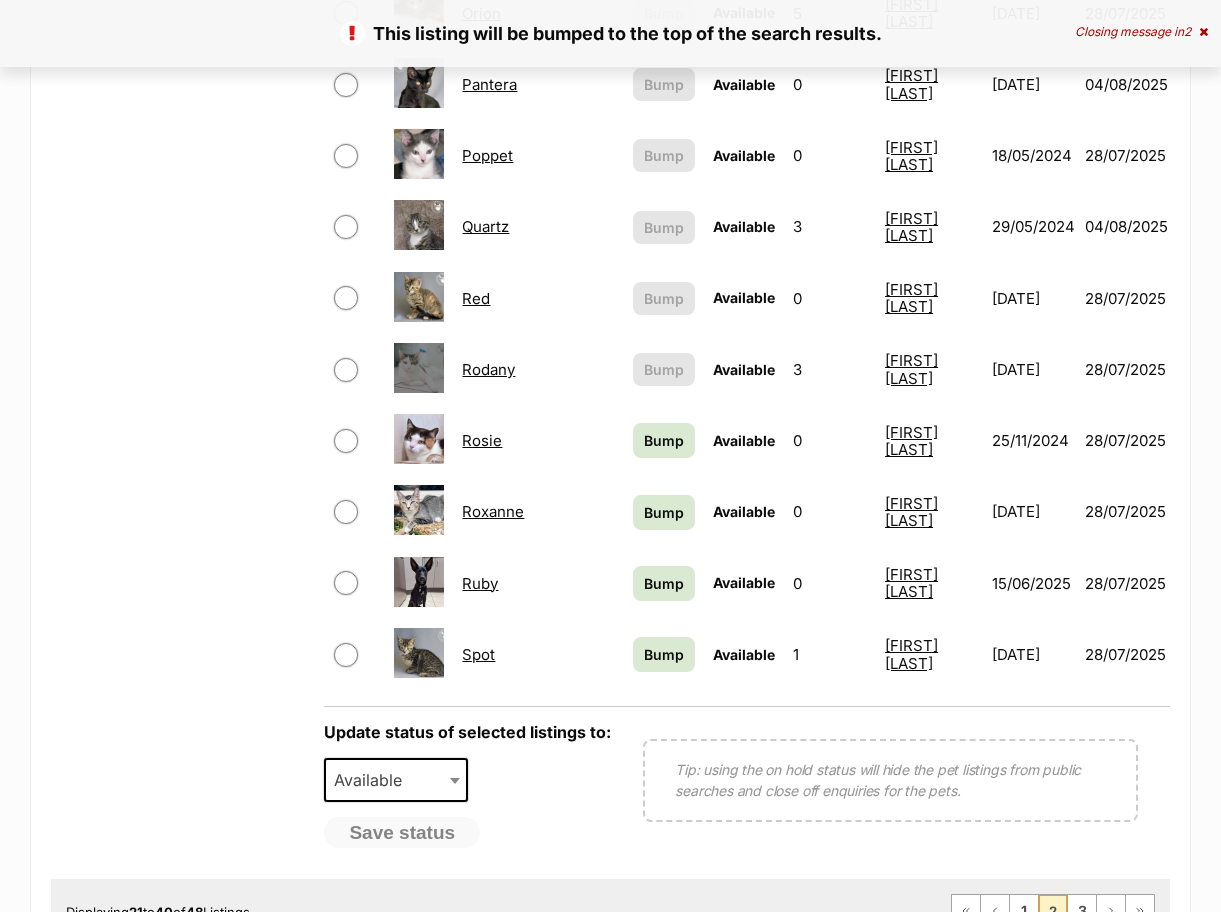 scroll, scrollTop: 1400, scrollLeft: 0, axis: vertical 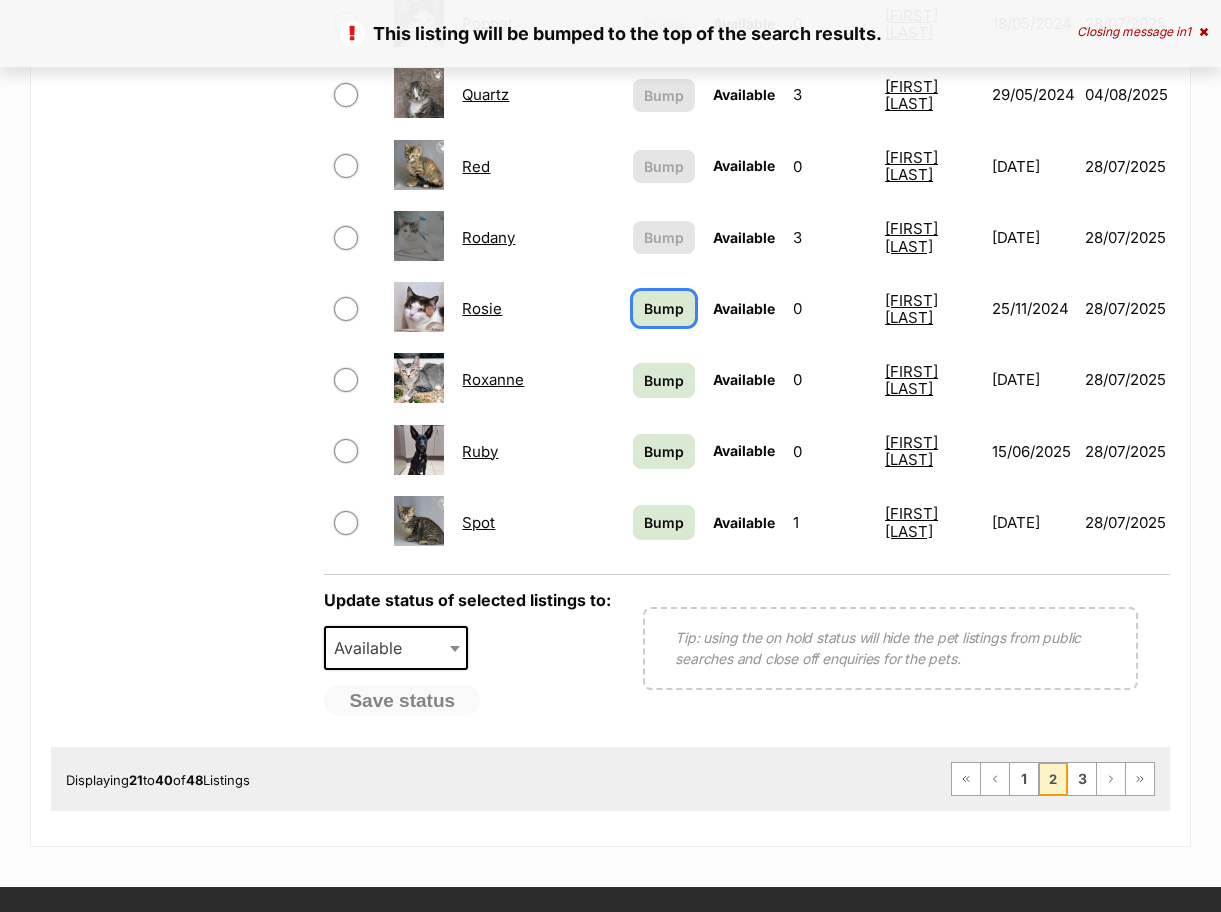 click on "Bump" at bounding box center (664, 308) 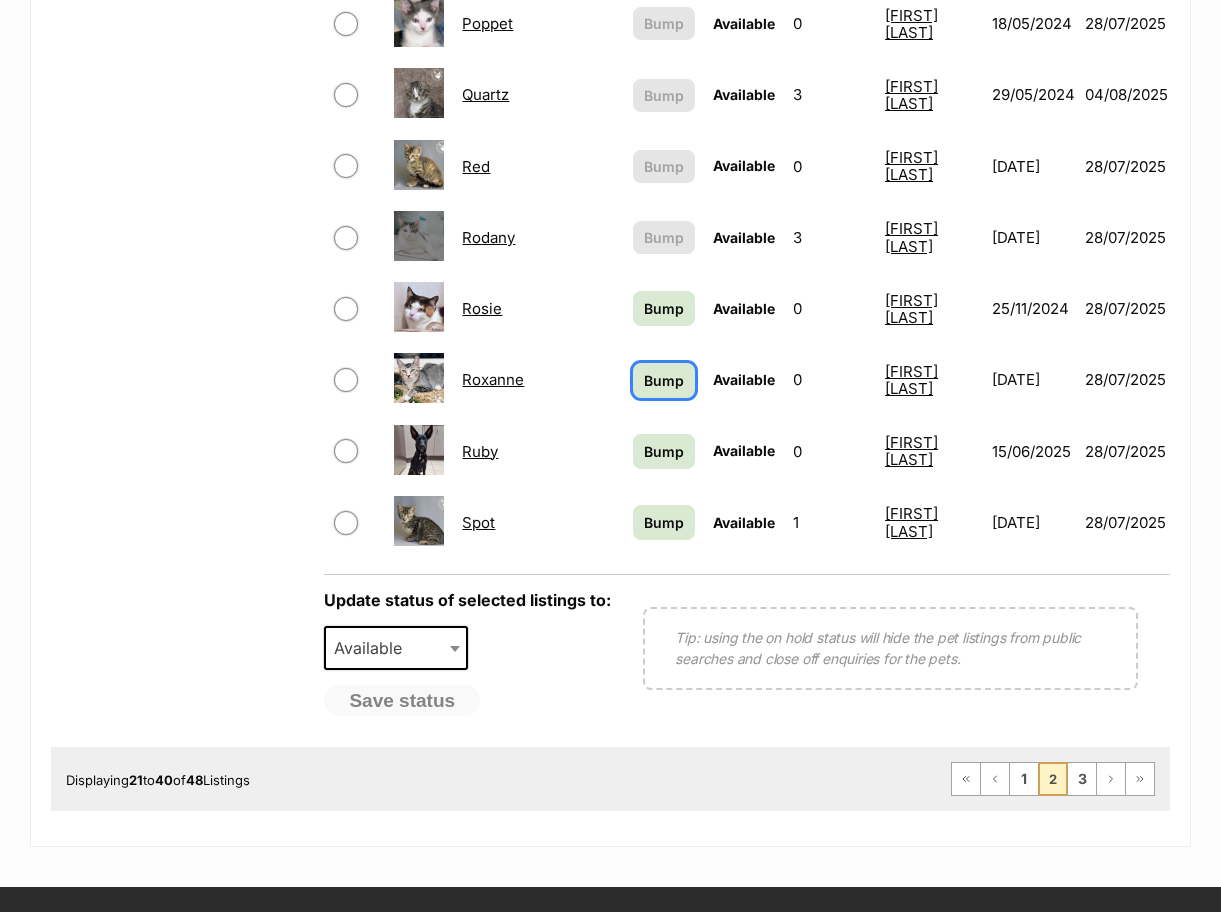click on "Bump" at bounding box center (664, 380) 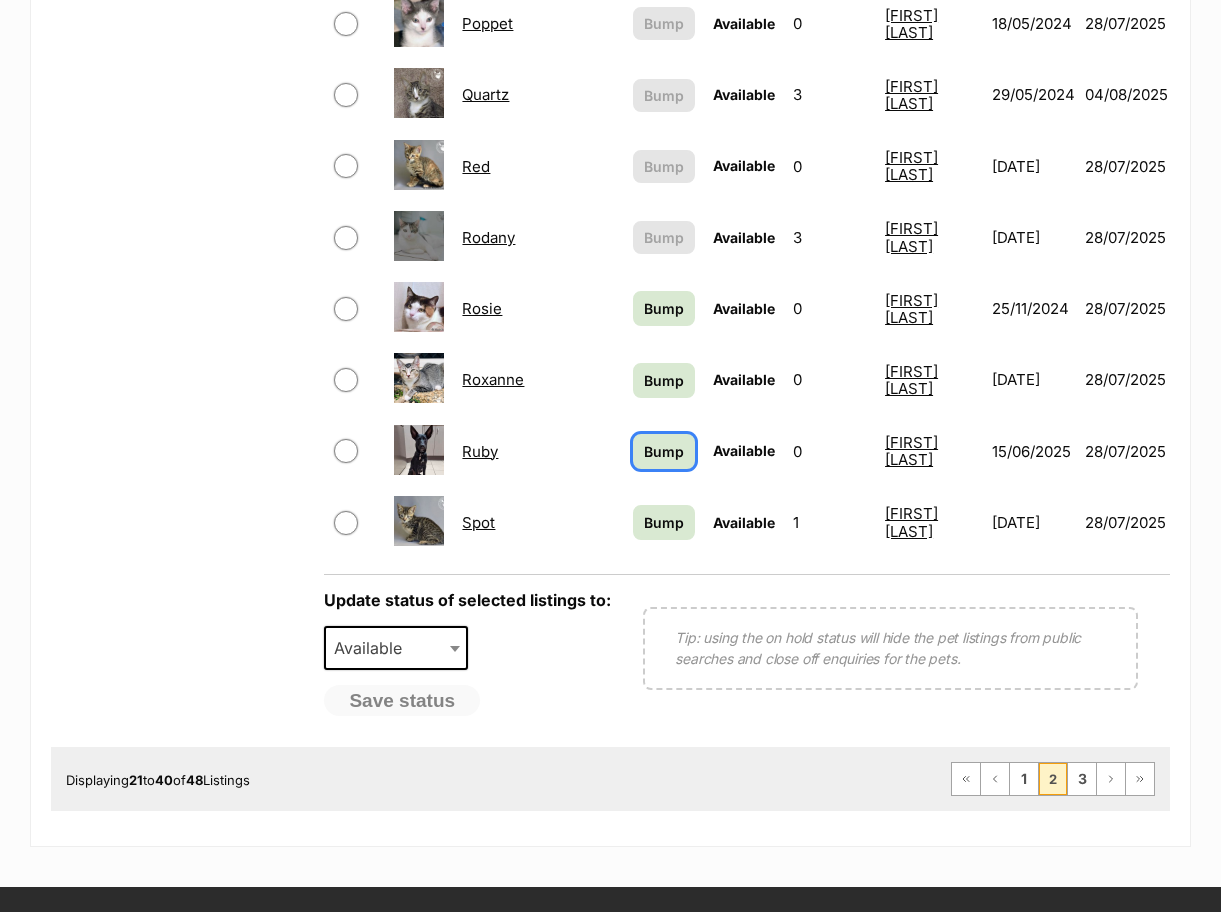 click on "Bump" at bounding box center (664, 451) 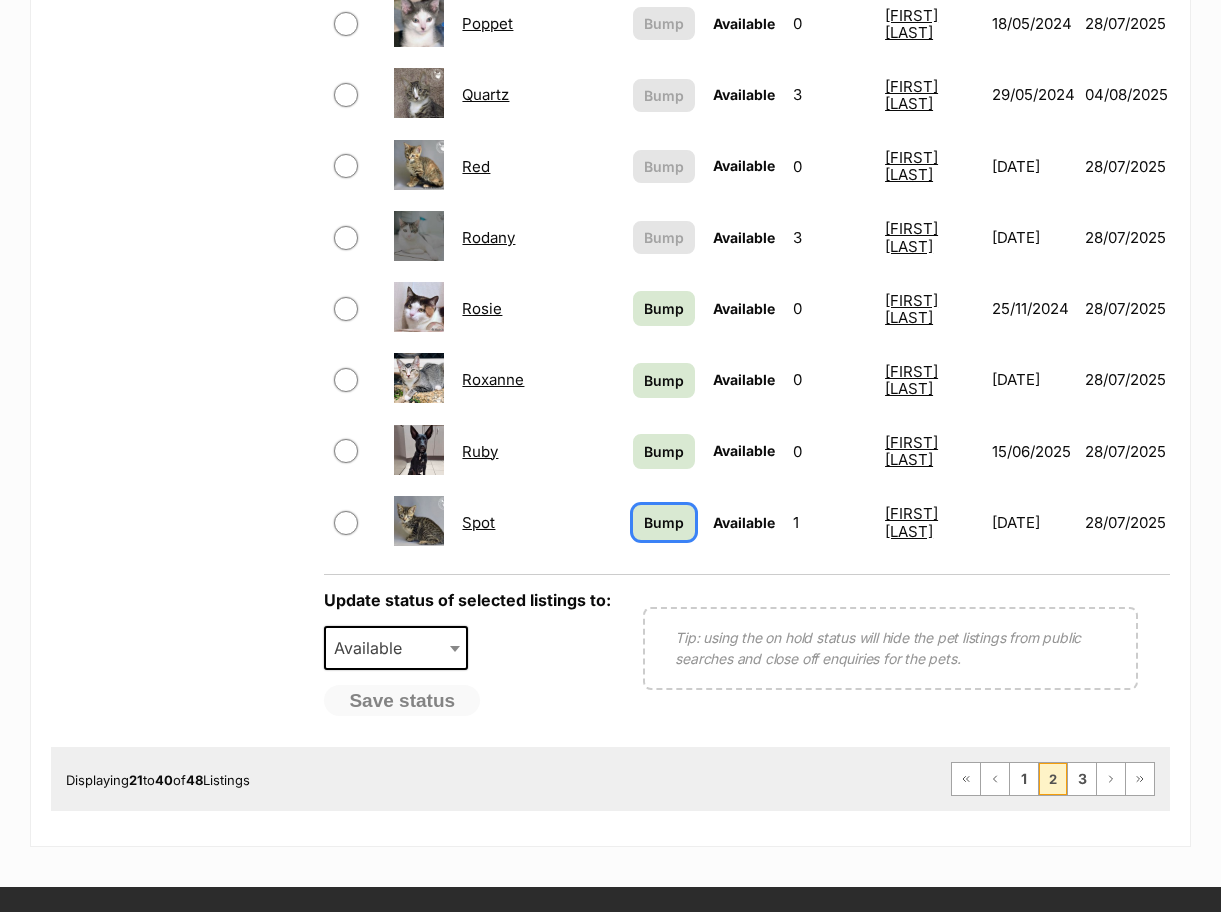 click on "Bump" at bounding box center (664, 522) 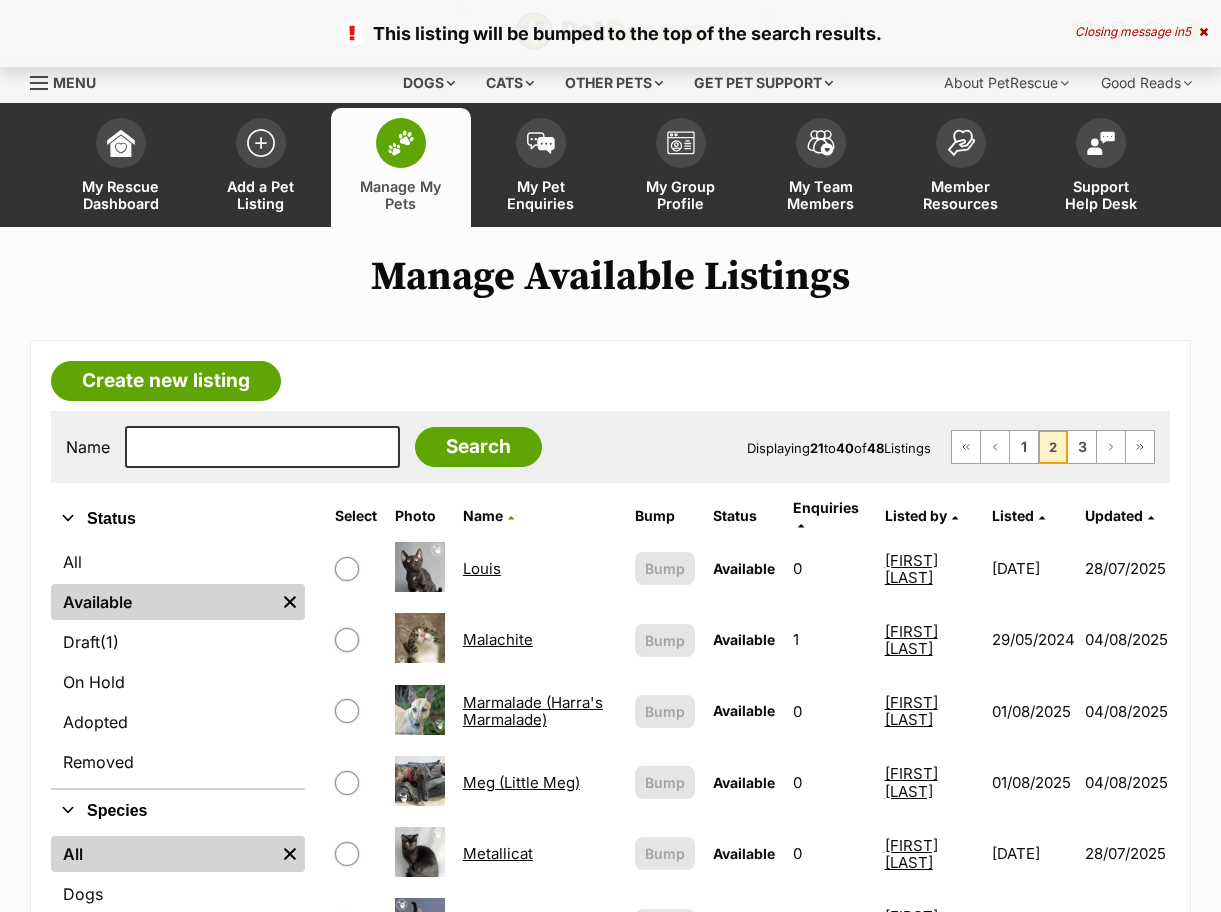 scroll, scrollTop: 0, scrollLeft: 0, axis: both 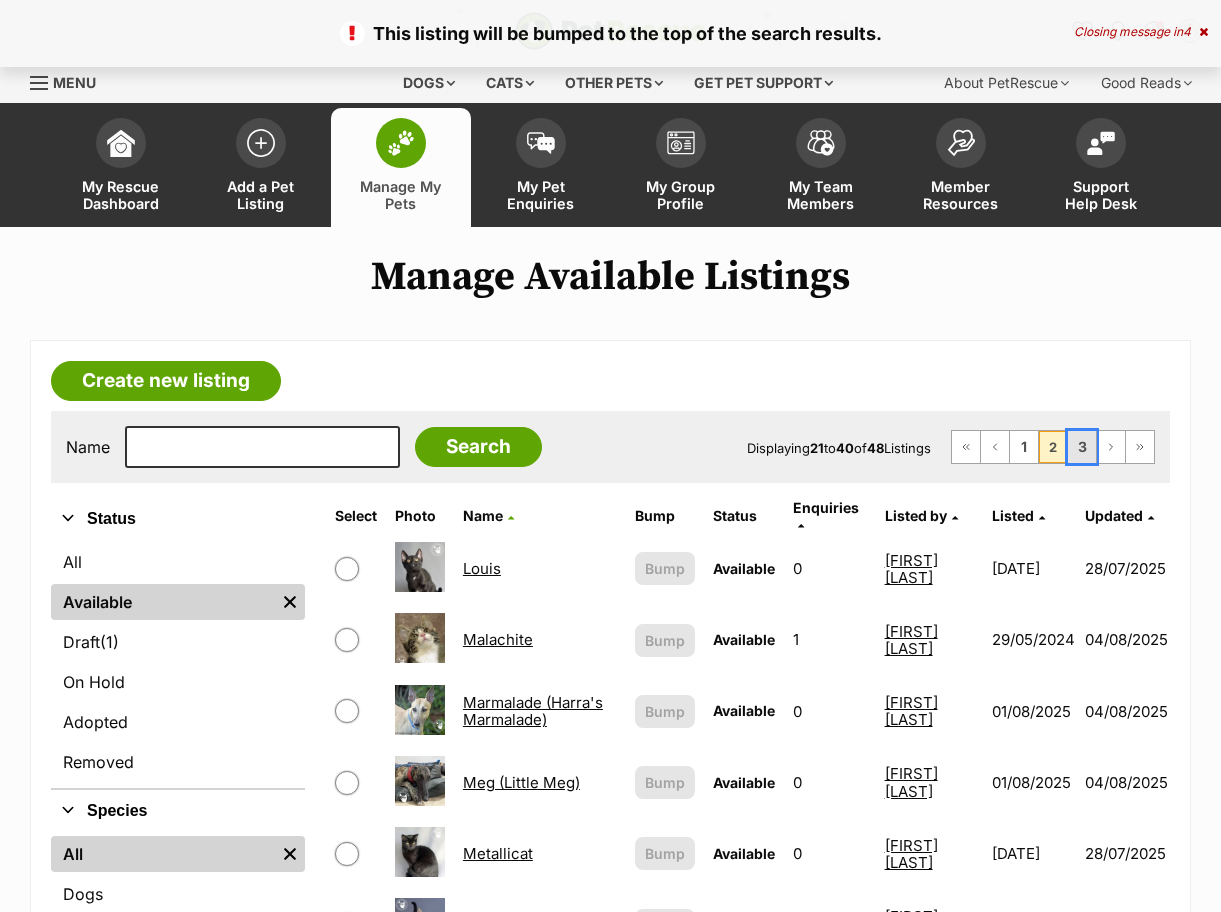 click on "3" at bounding box center (1082, 447) 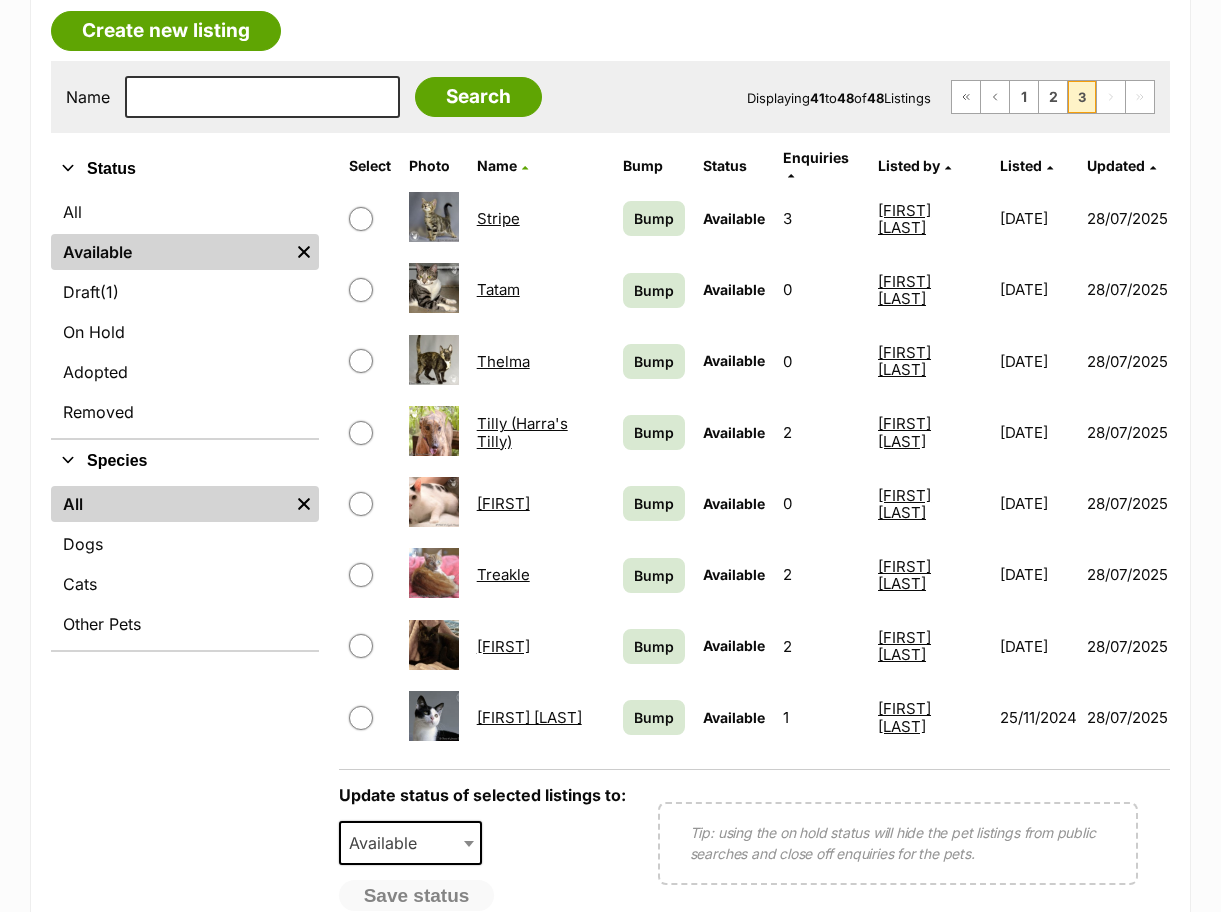 scroll, scrollTop: 300, scrollLeft: 0, axis: vertical 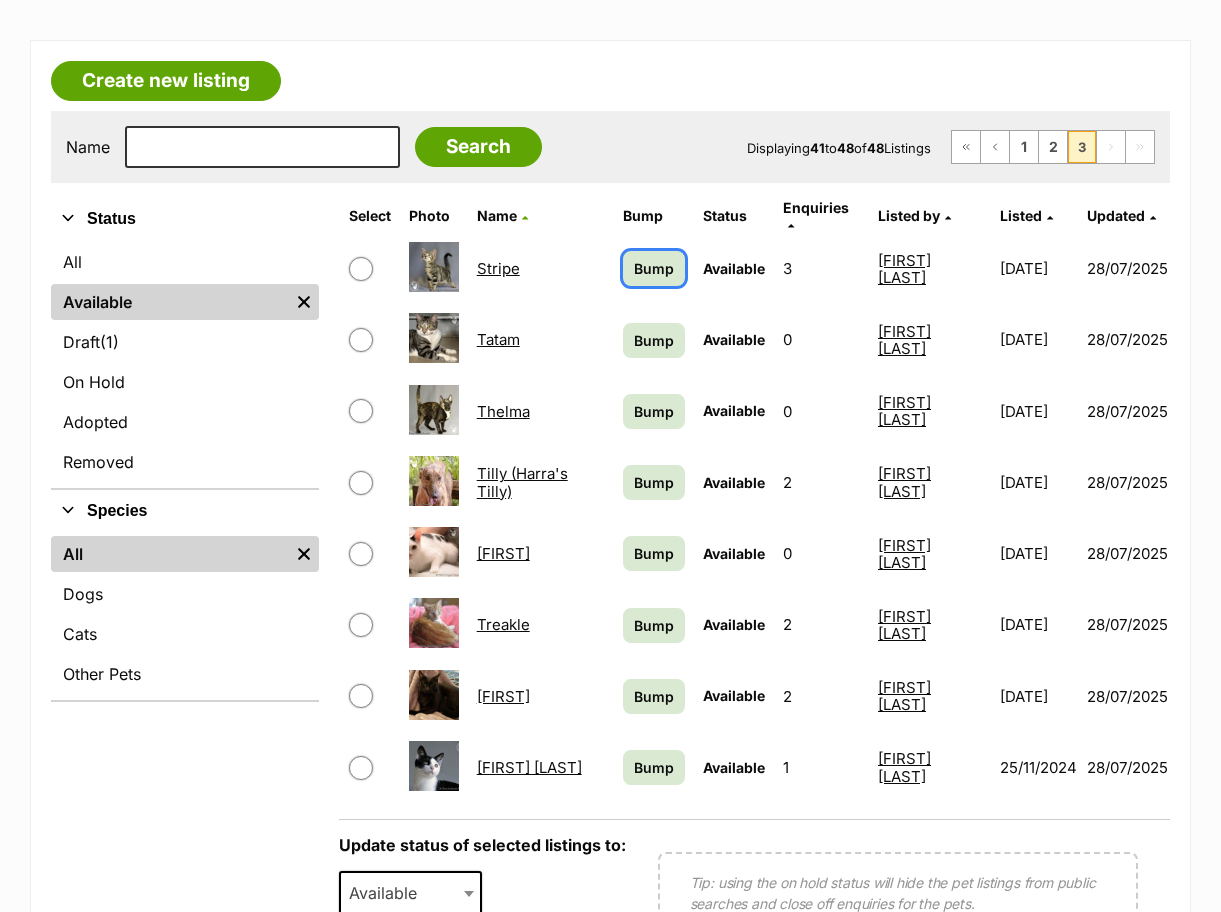 click on "Bump" at bounding box center [654, 268] 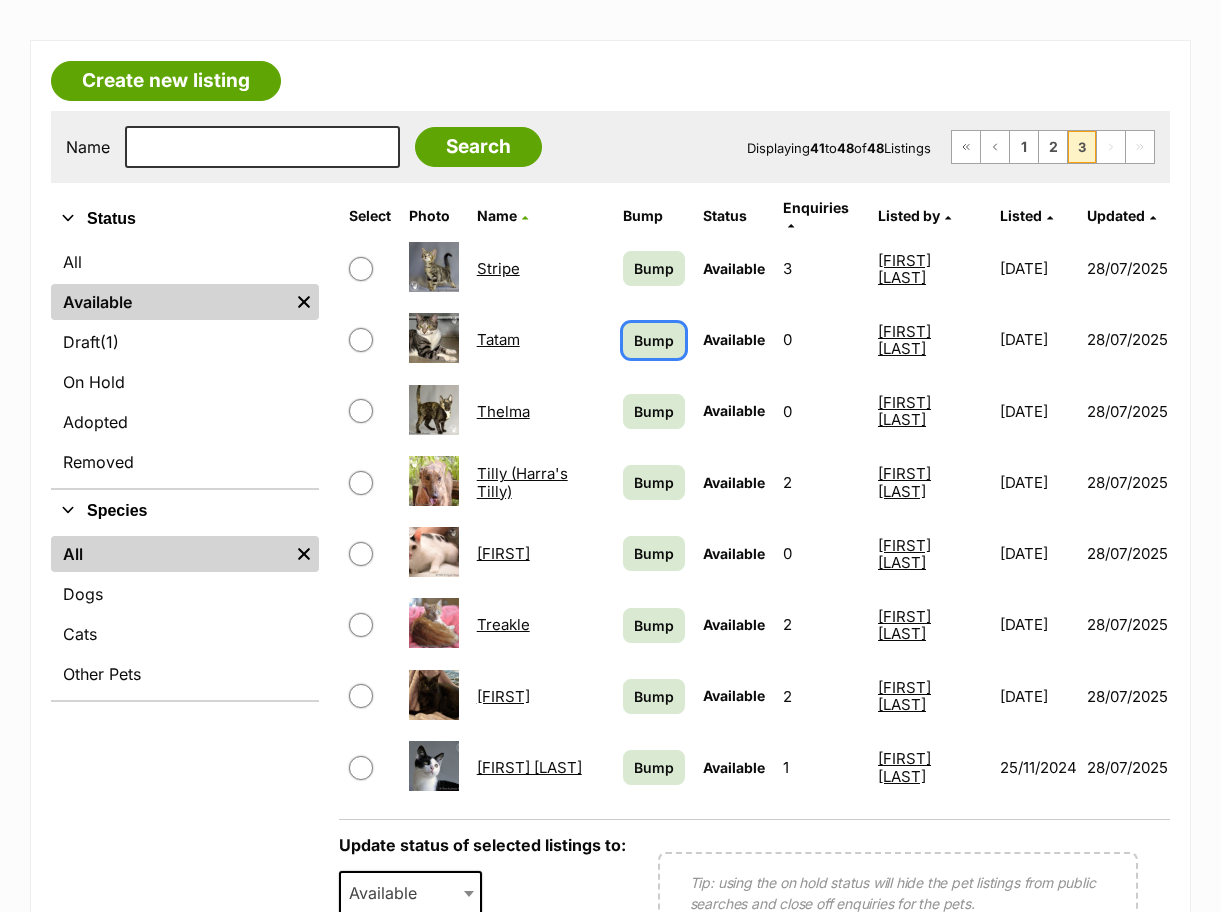 click on "Bump" at bounding box center [654, 340] 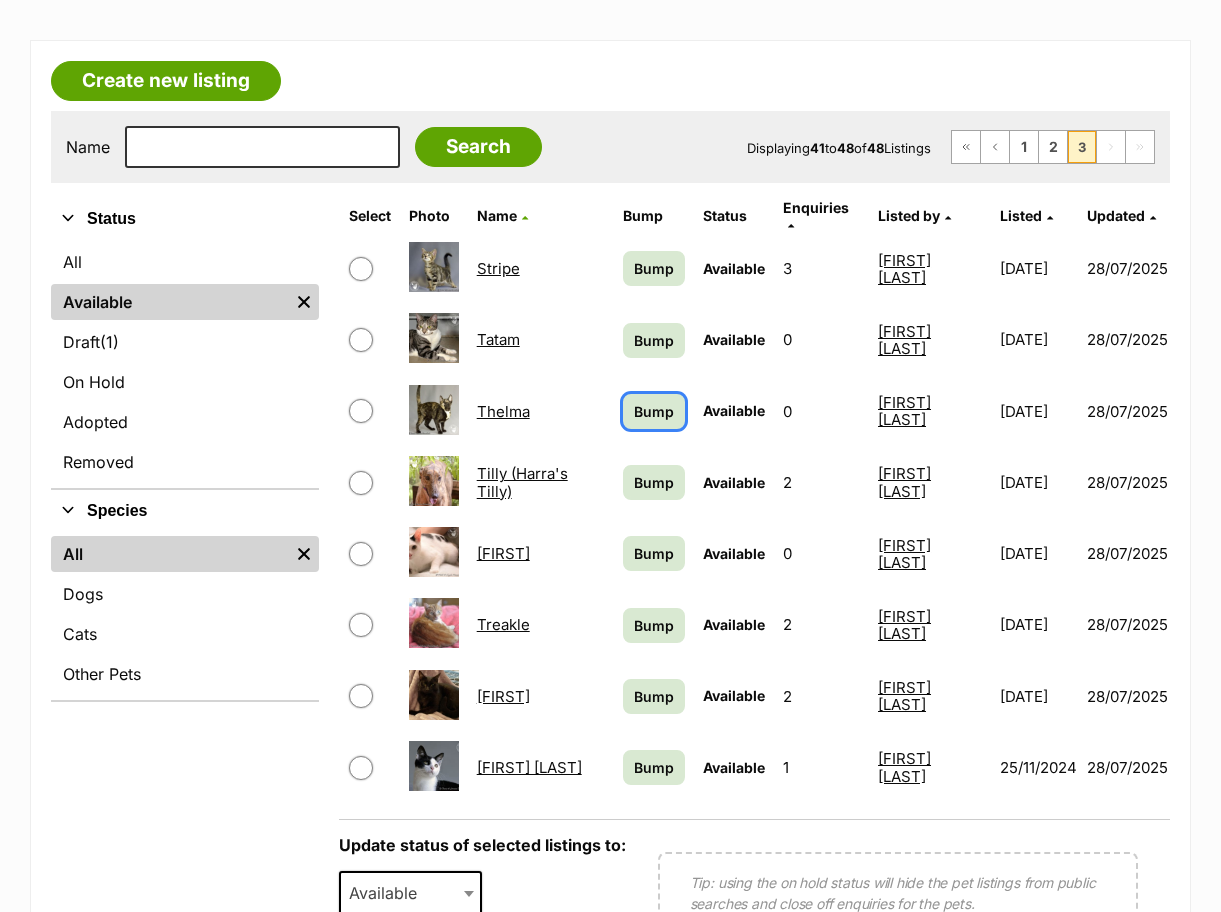 click on "Bump" at bounding box center [654, 411] 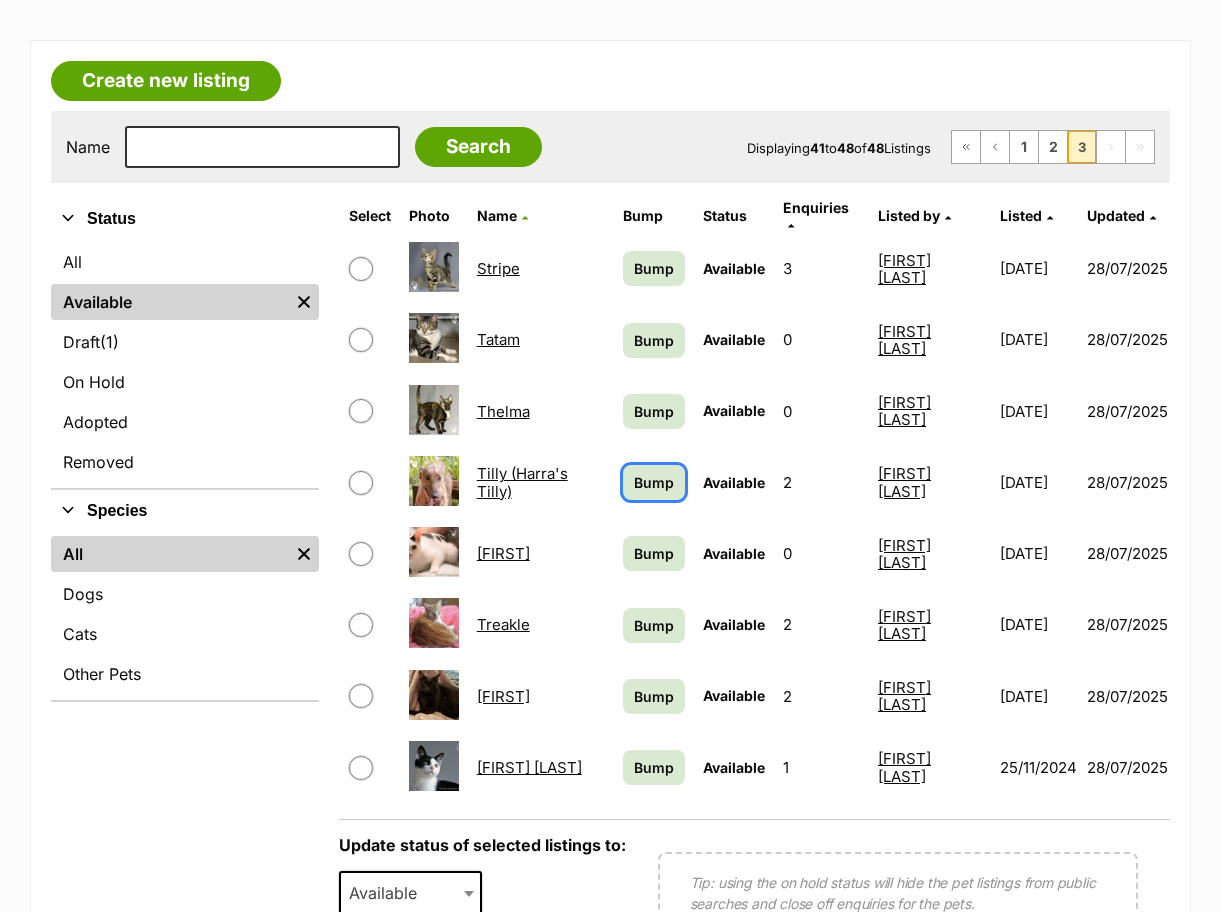 click on "Bump" at bounding box center (654, 482) 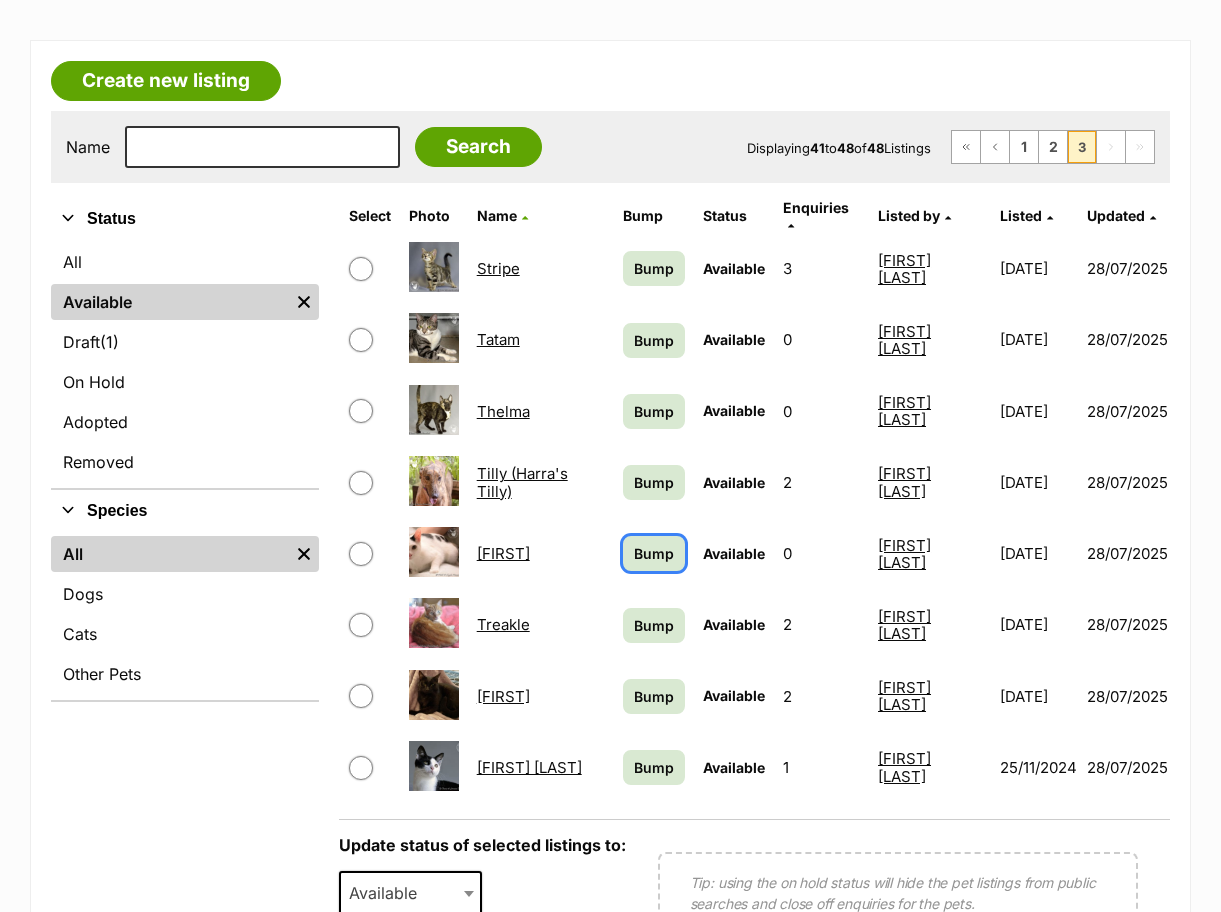 click on "Bump" at bounding box center [654, 553] 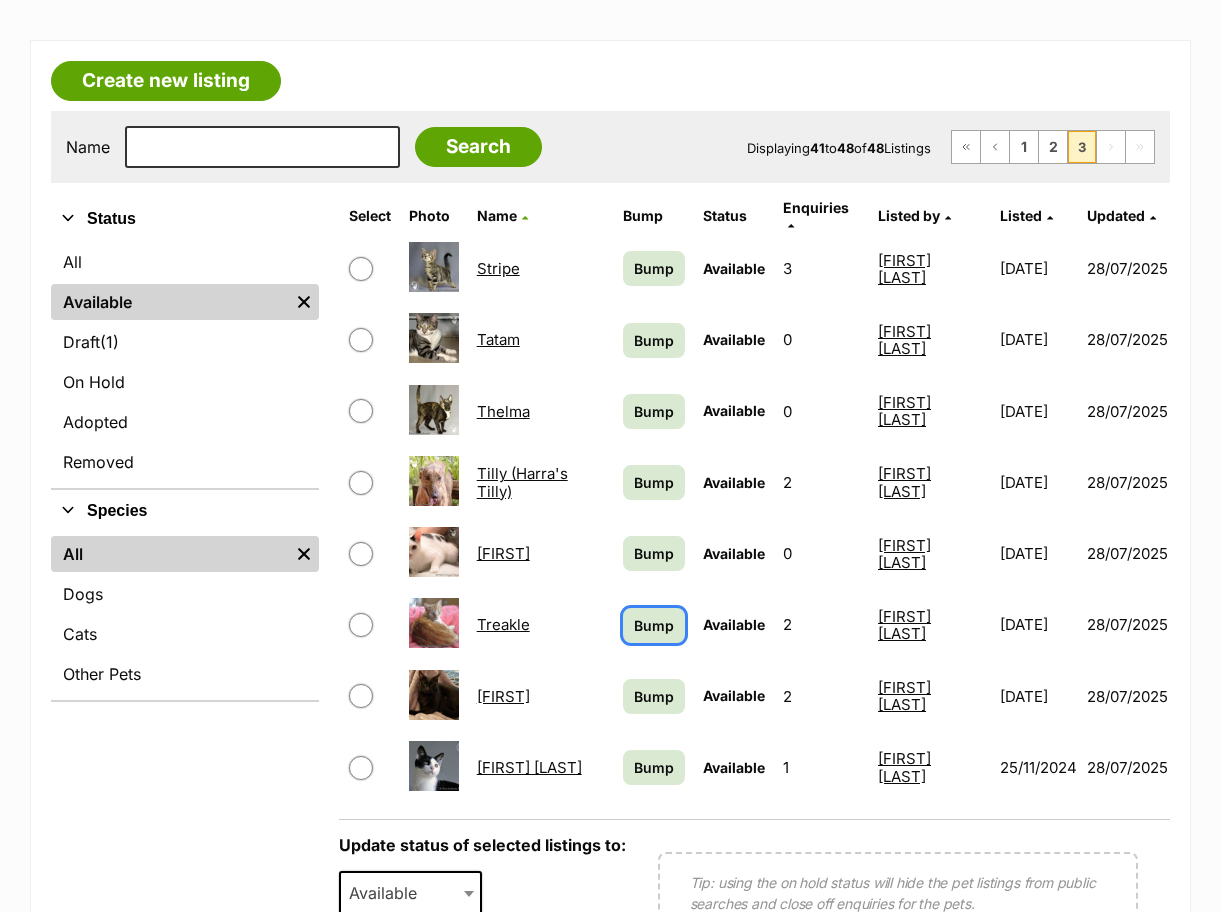 click on "Bump" at bounding box center [654, 625] 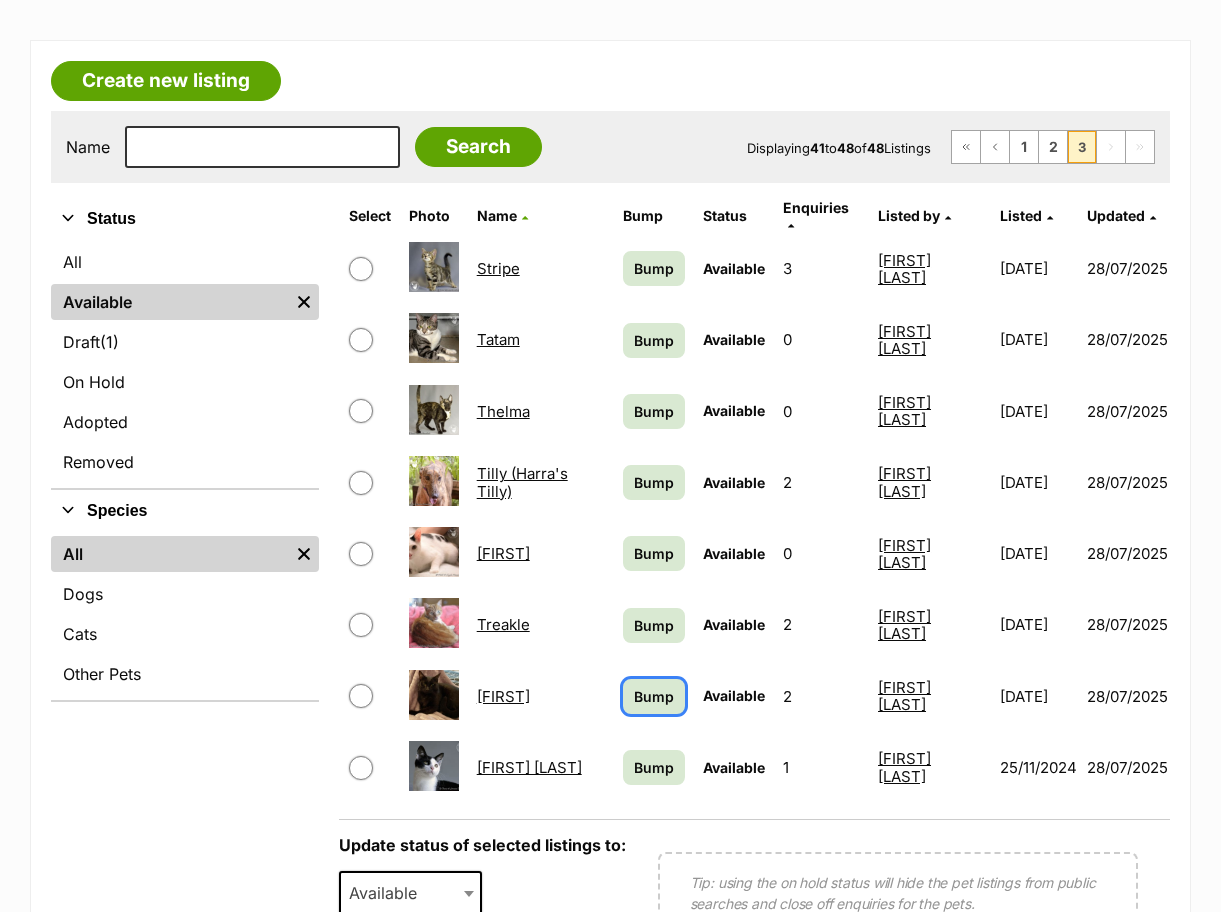 click on "Bump" at bounding box center (654, 696) 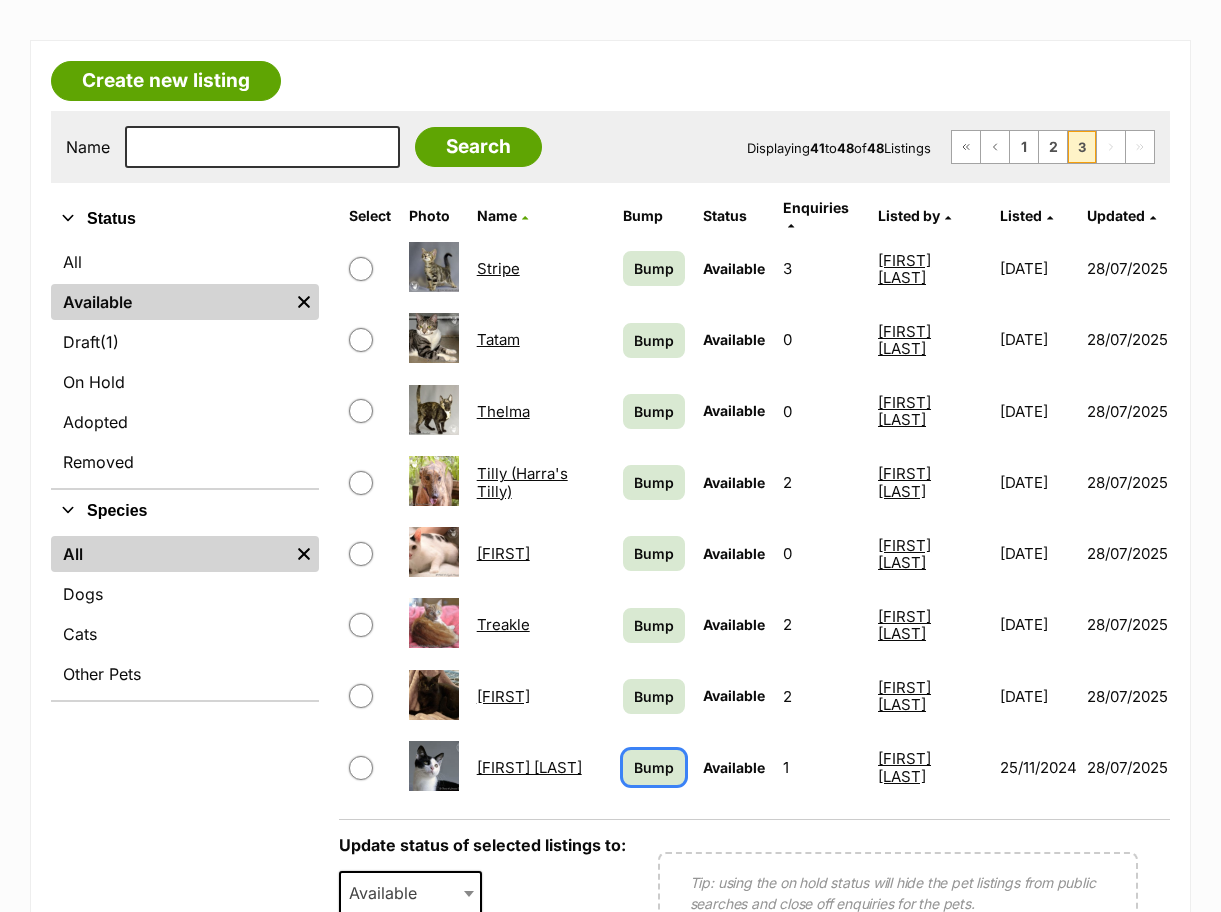 click on "Bump" at bounding box center [654, 767] 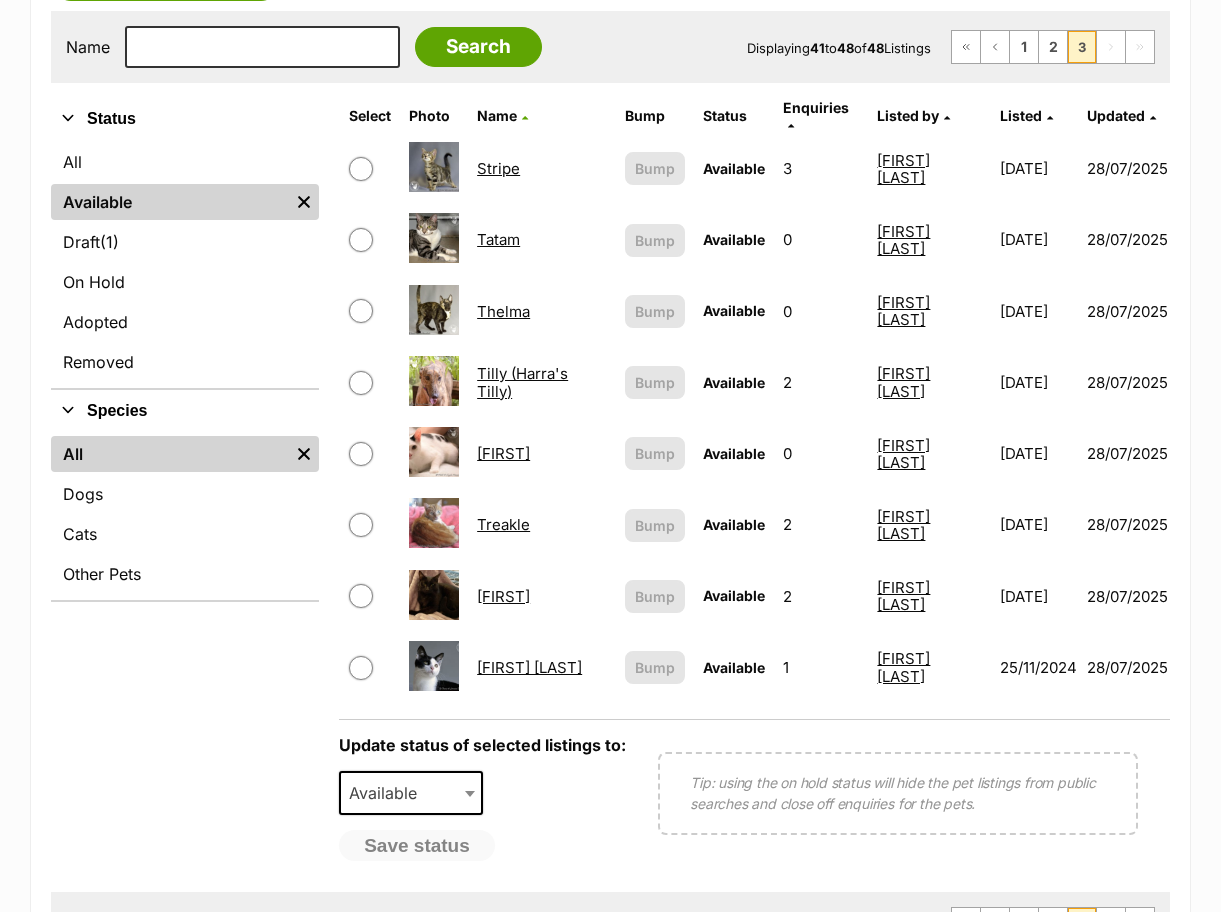 scroll, scrollTop: 200, scrollLeft: 0, axis: vertical 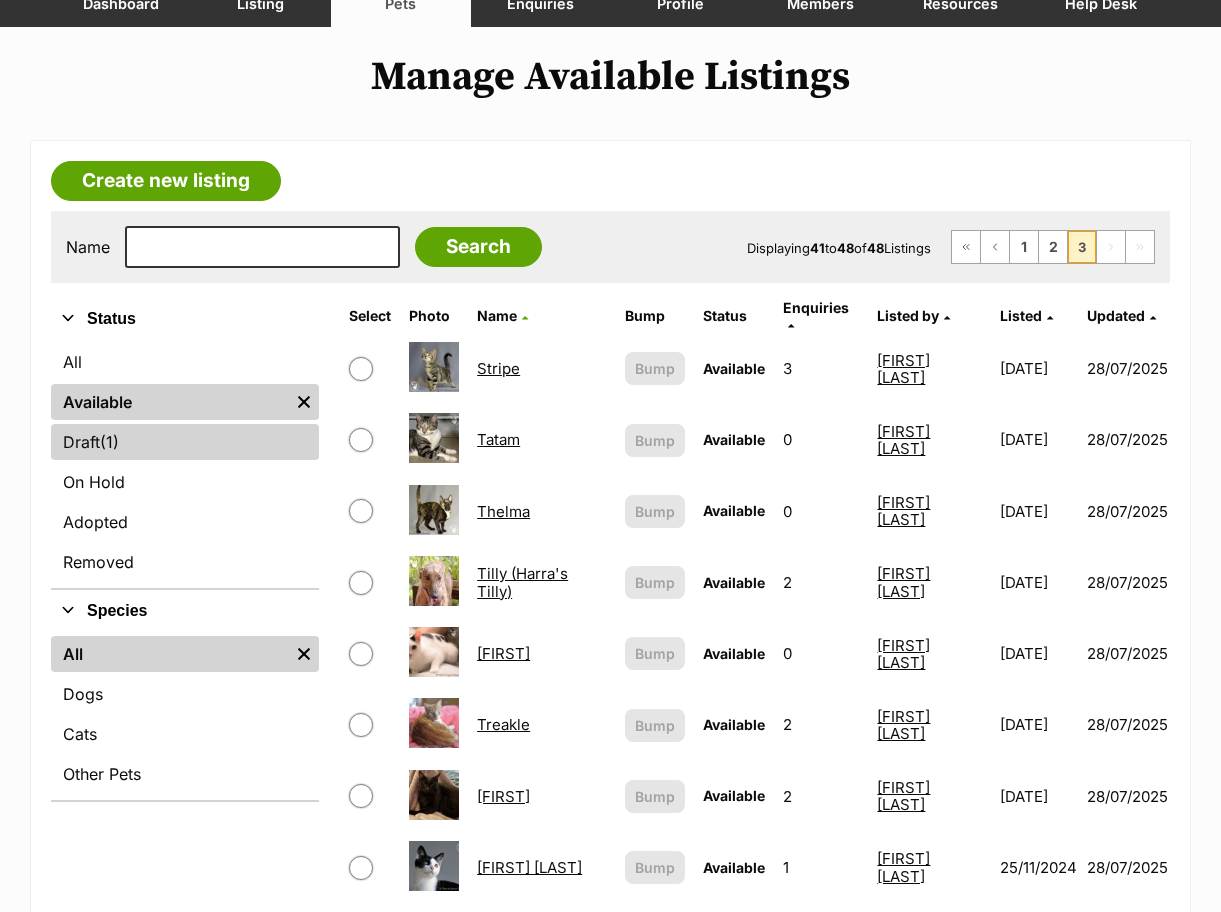 click on "Draft
(1)
Items" at bounding box center (185, 442) 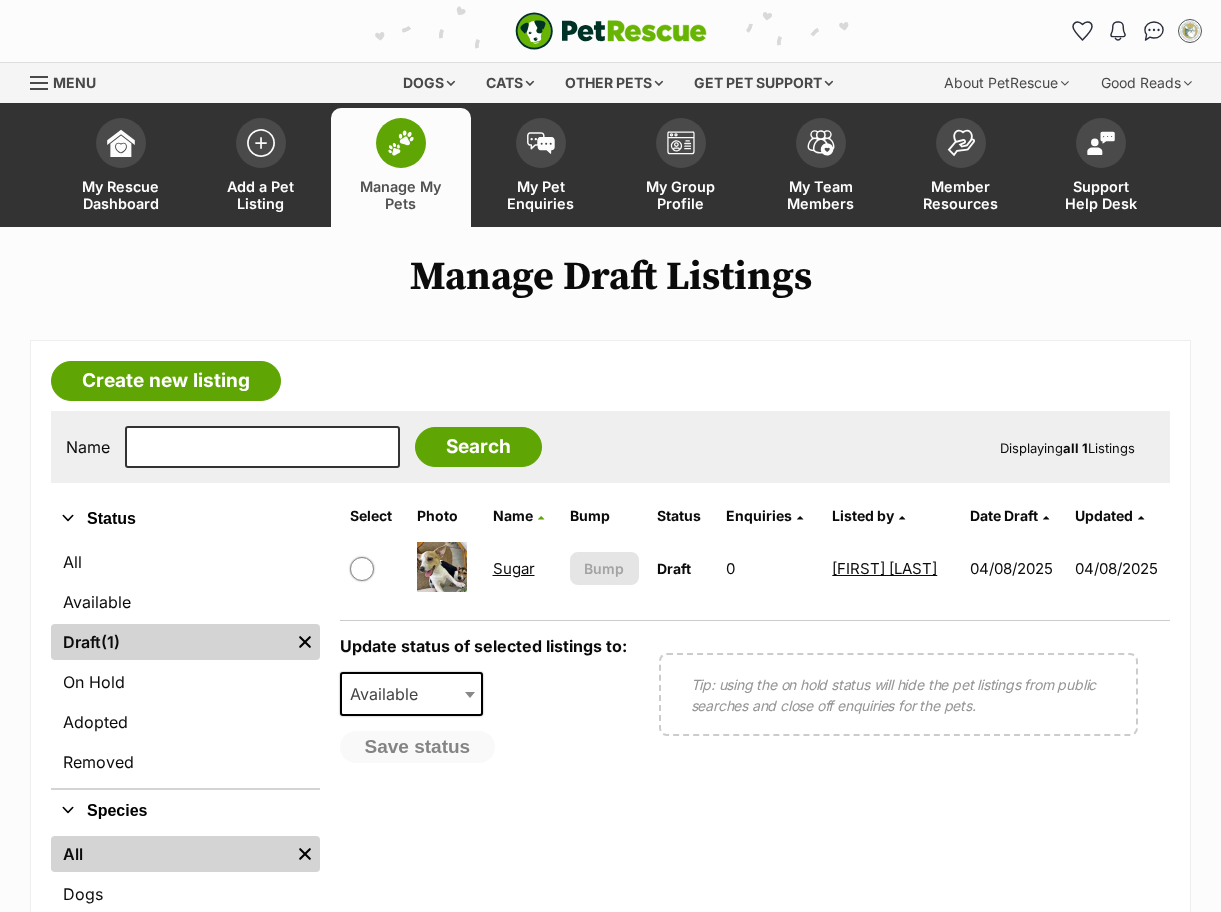 scroll, scrollTop: 0, scrollLeft: 0, axis: both 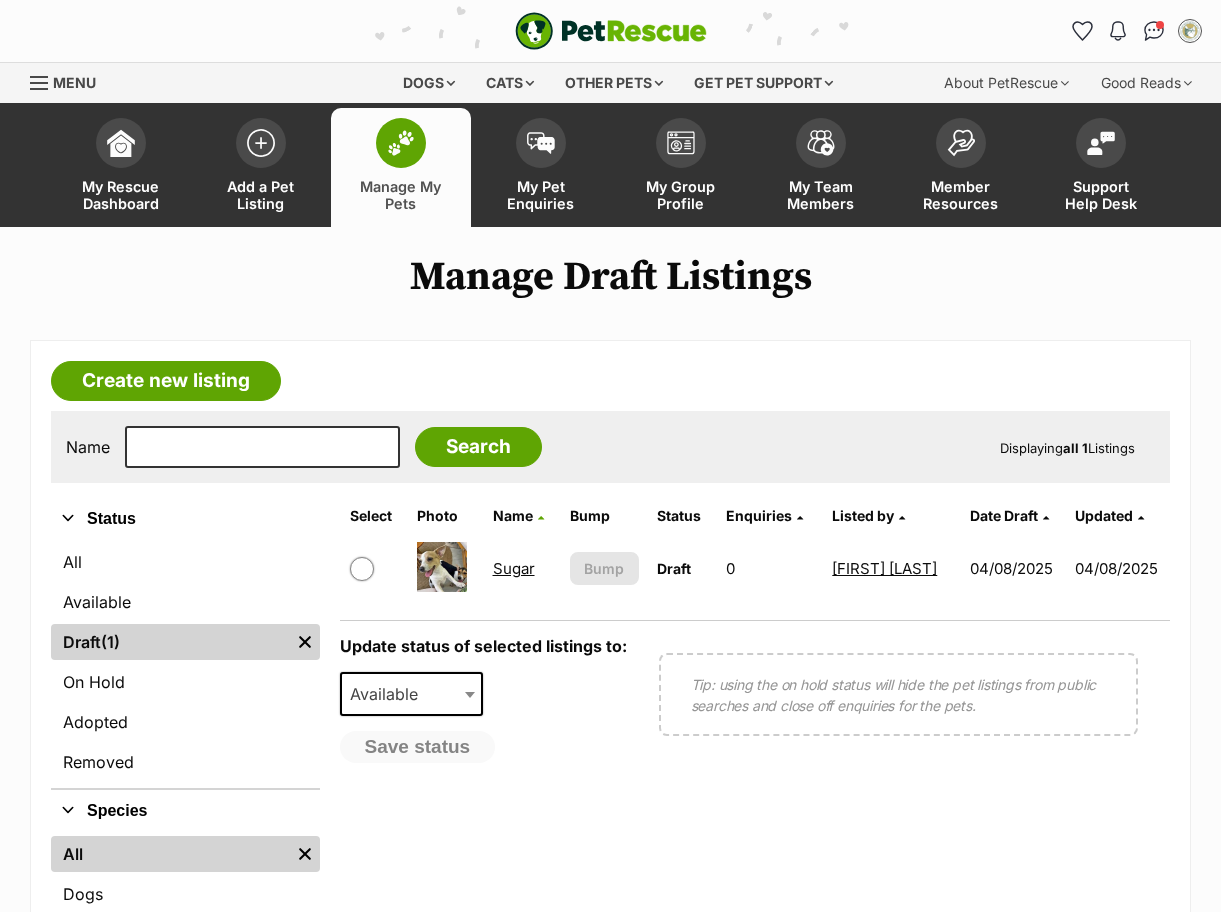 click on "Sugar" at bounding box center (514, 568) 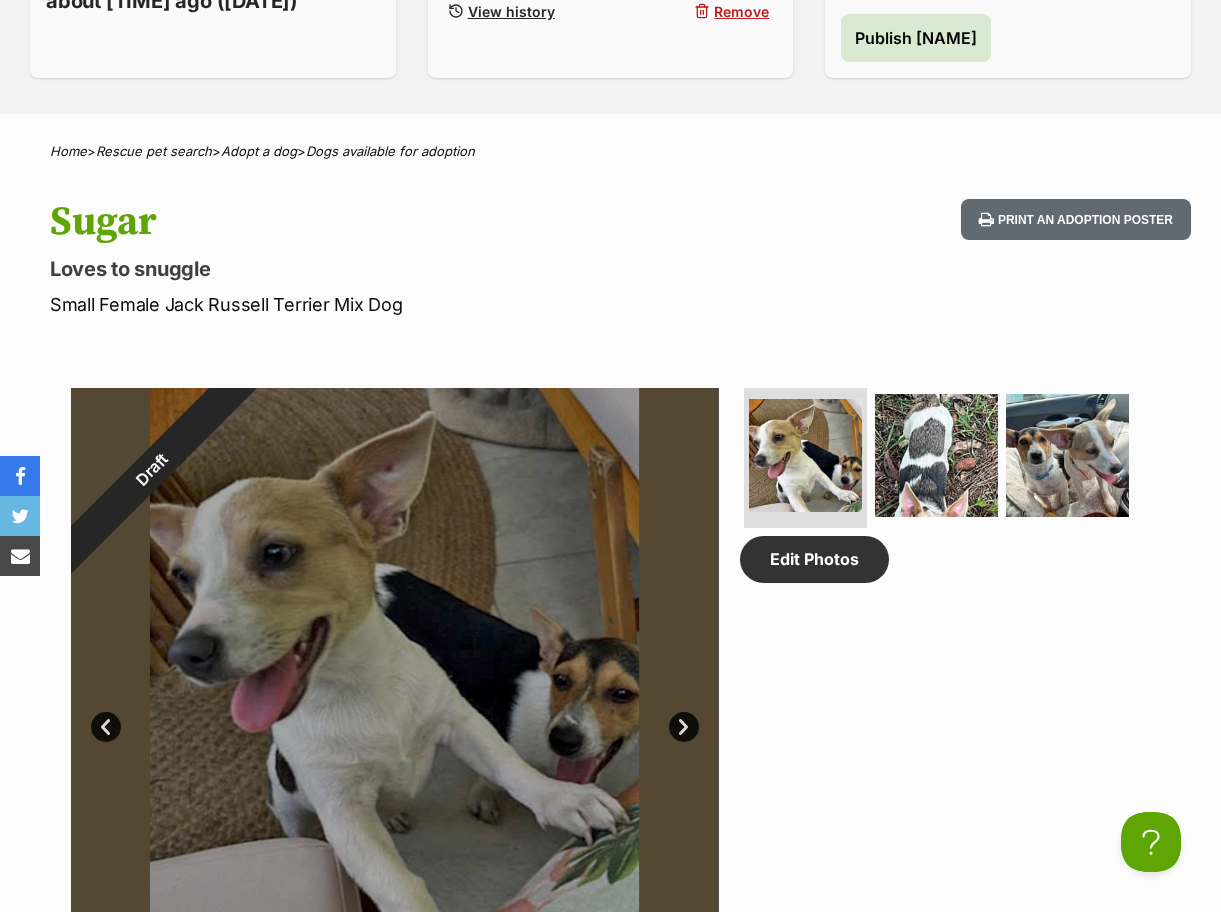 scroll, scrollTop: 200, scrollLeft: 0, axis: vertical 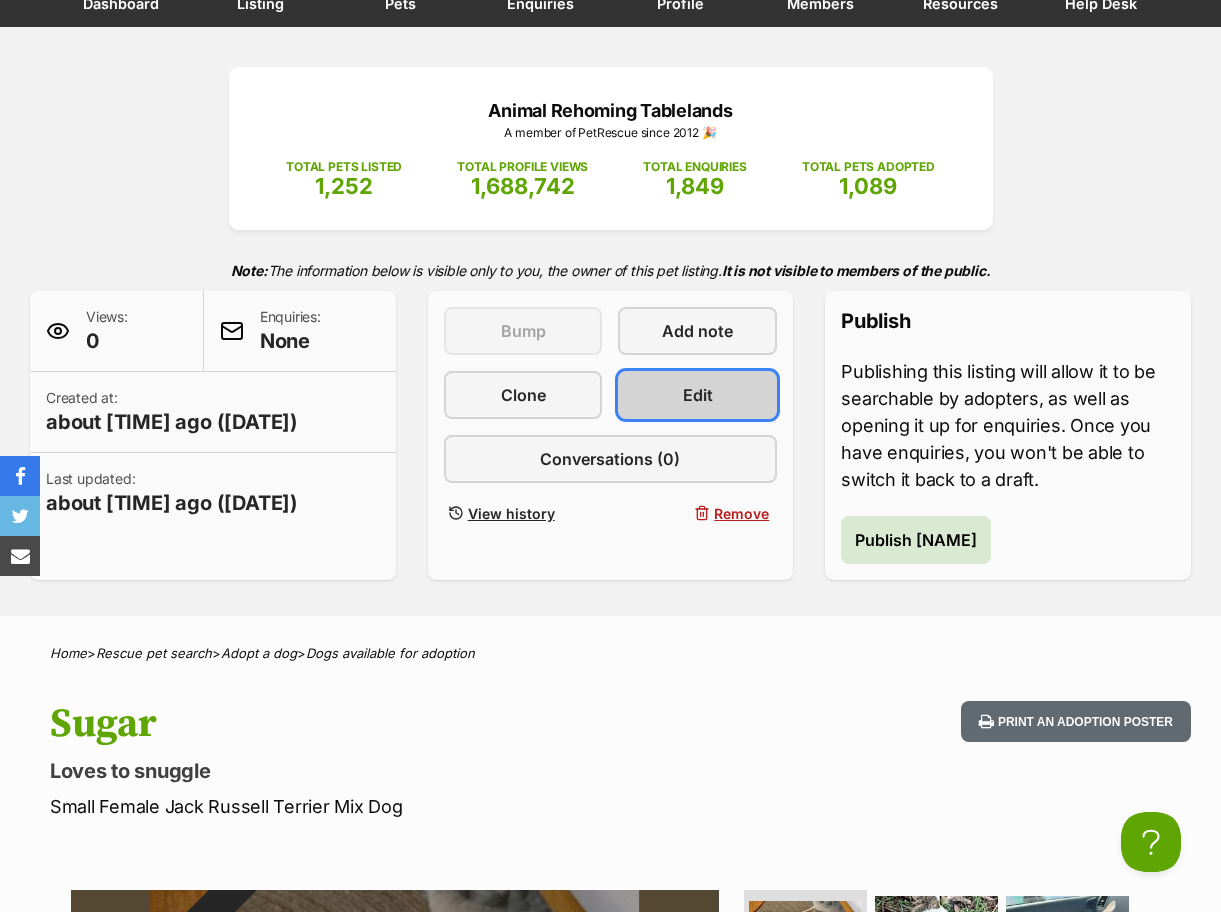 click on "Edit" at bounding box center [698, 395] 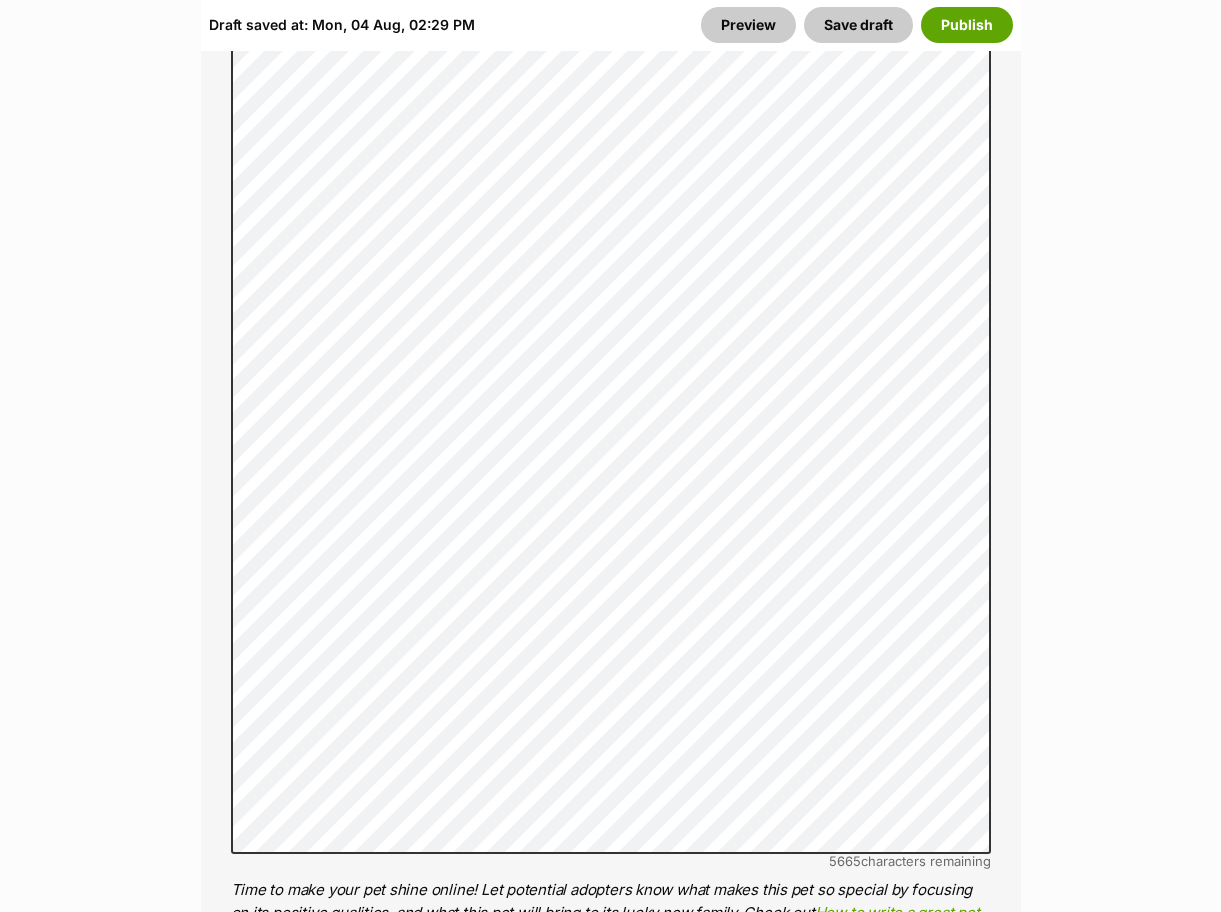 scroll, scrollTop: 1900, scrollLeft: 0, axis: vertical 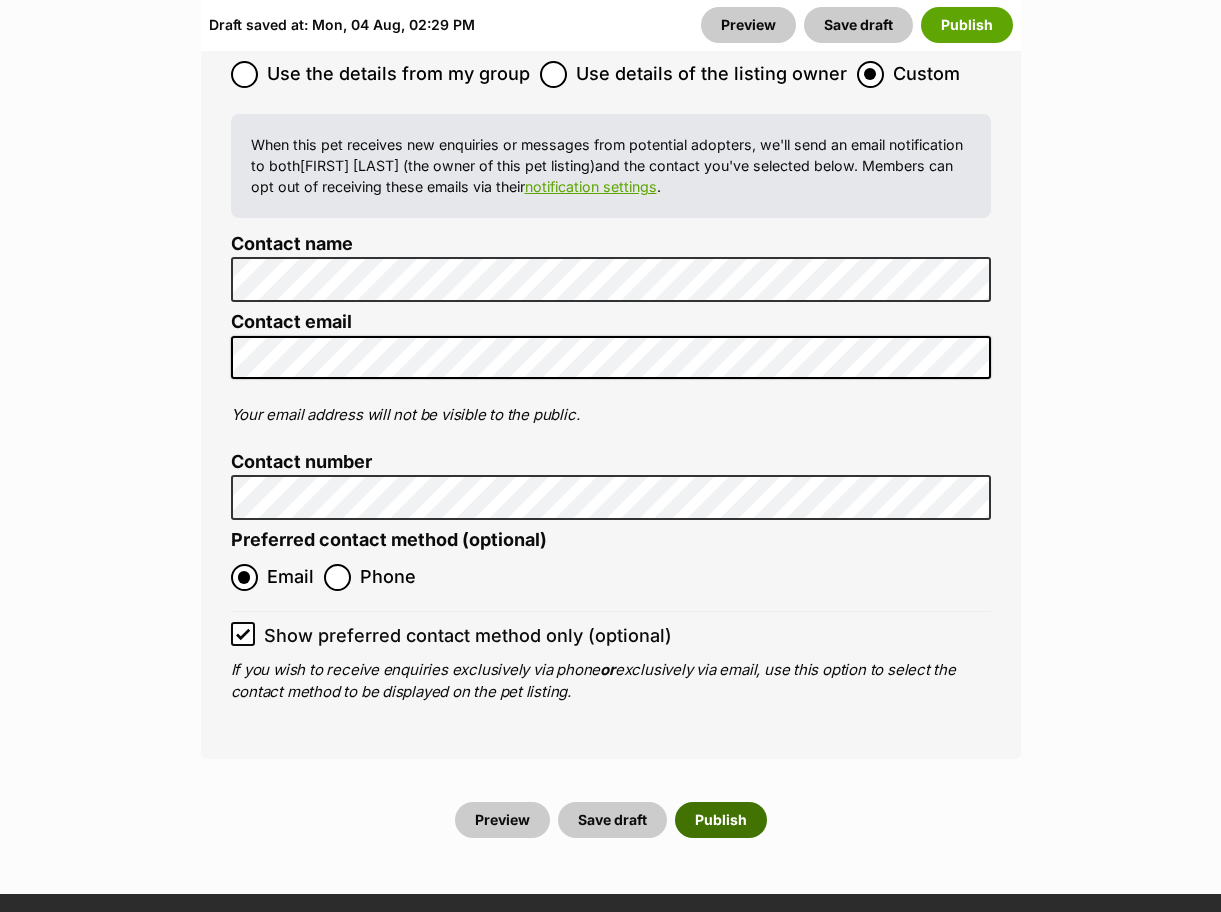 click on "Publish" at bounding box center [721, 820] 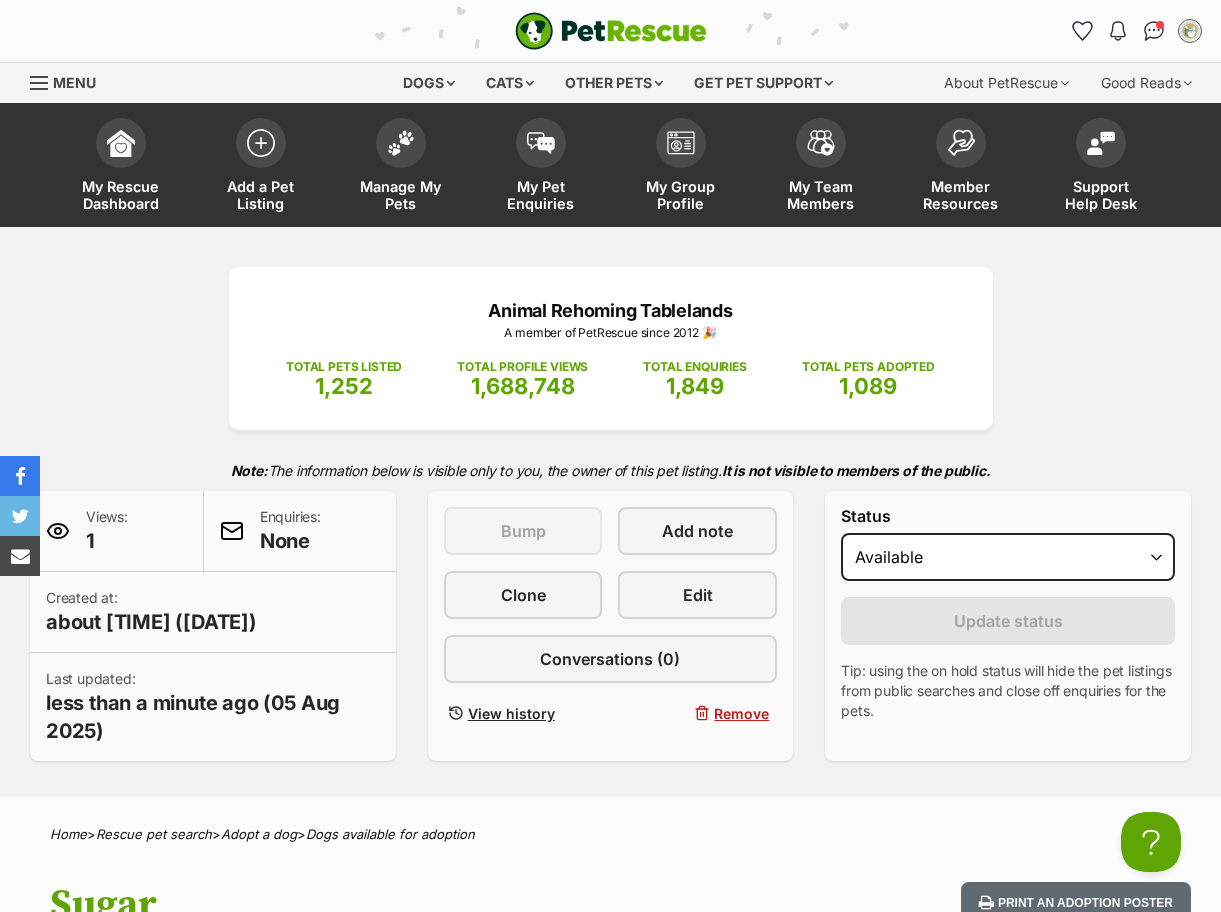 scroll, scrollTop: 0, scrollLeft: 0, axis: both 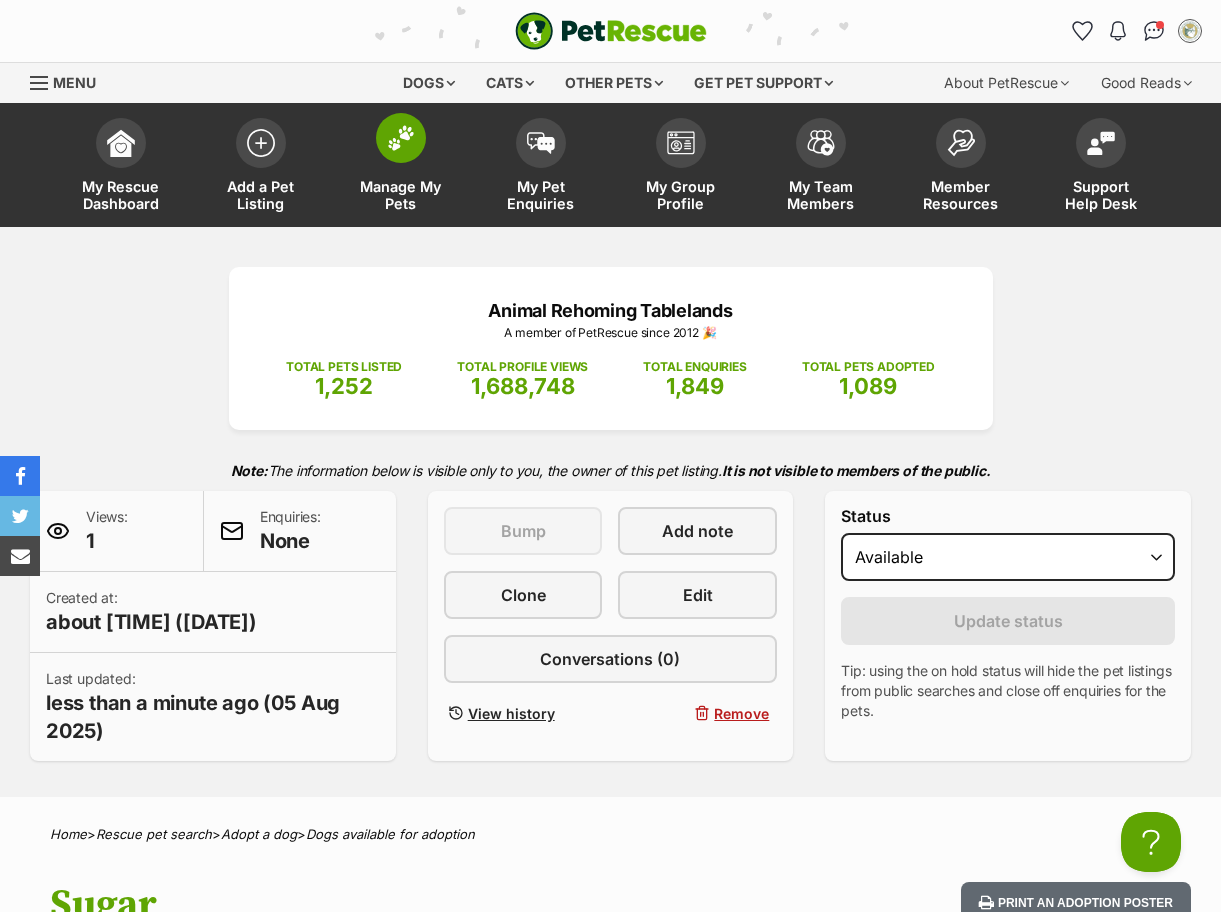 click at bounding box center (401, 138) 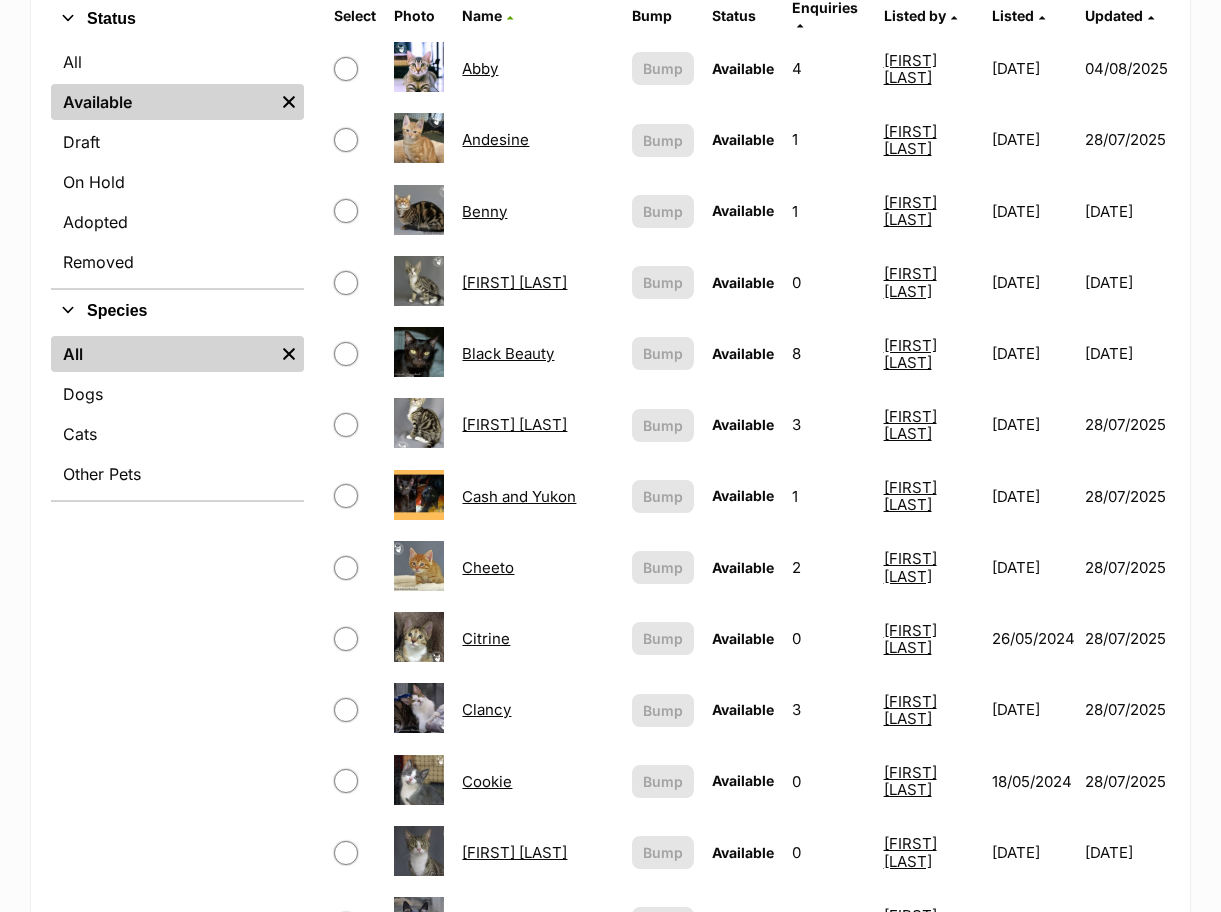 scroll, scrollTop: 0, scrollLeft: 0, axis: both 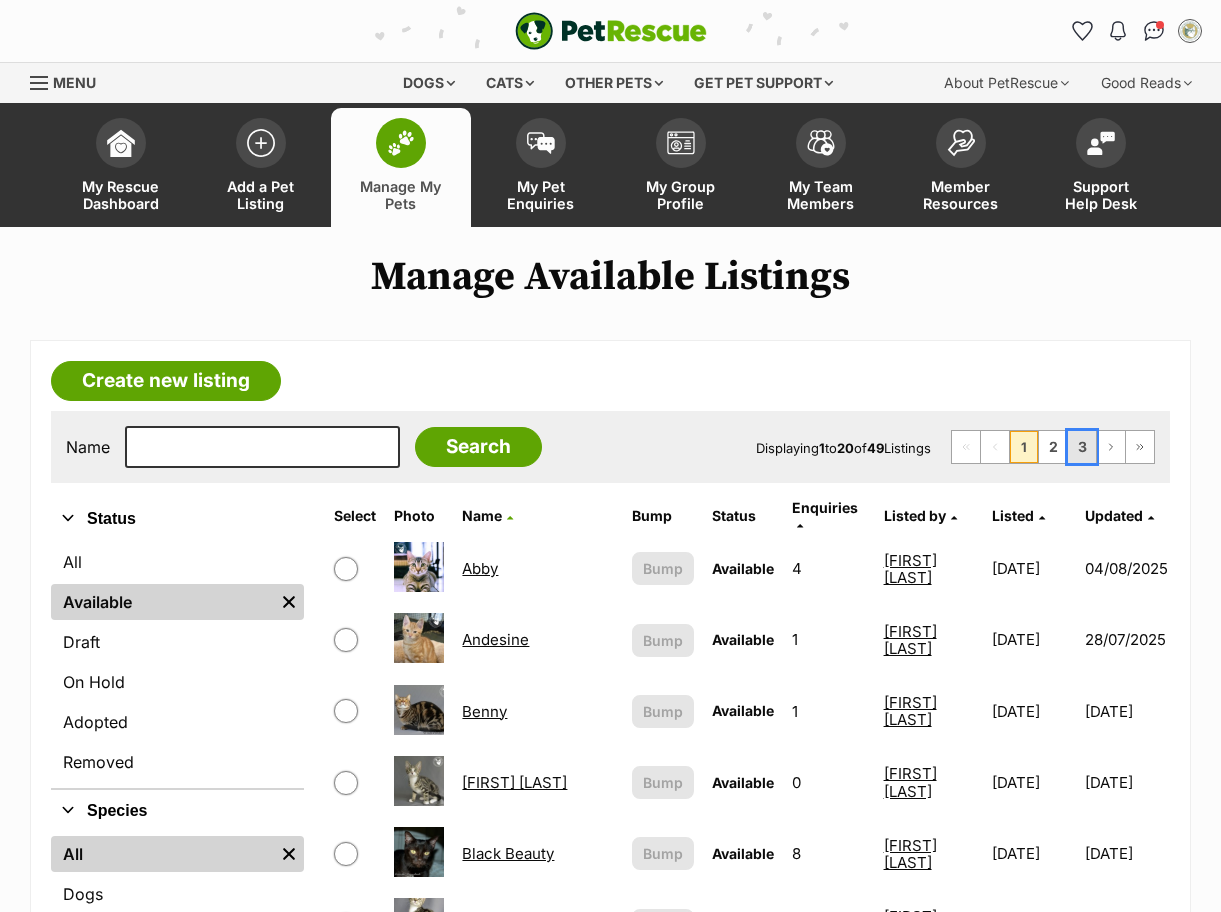 click on "3" at bounding box center [1082, 447] 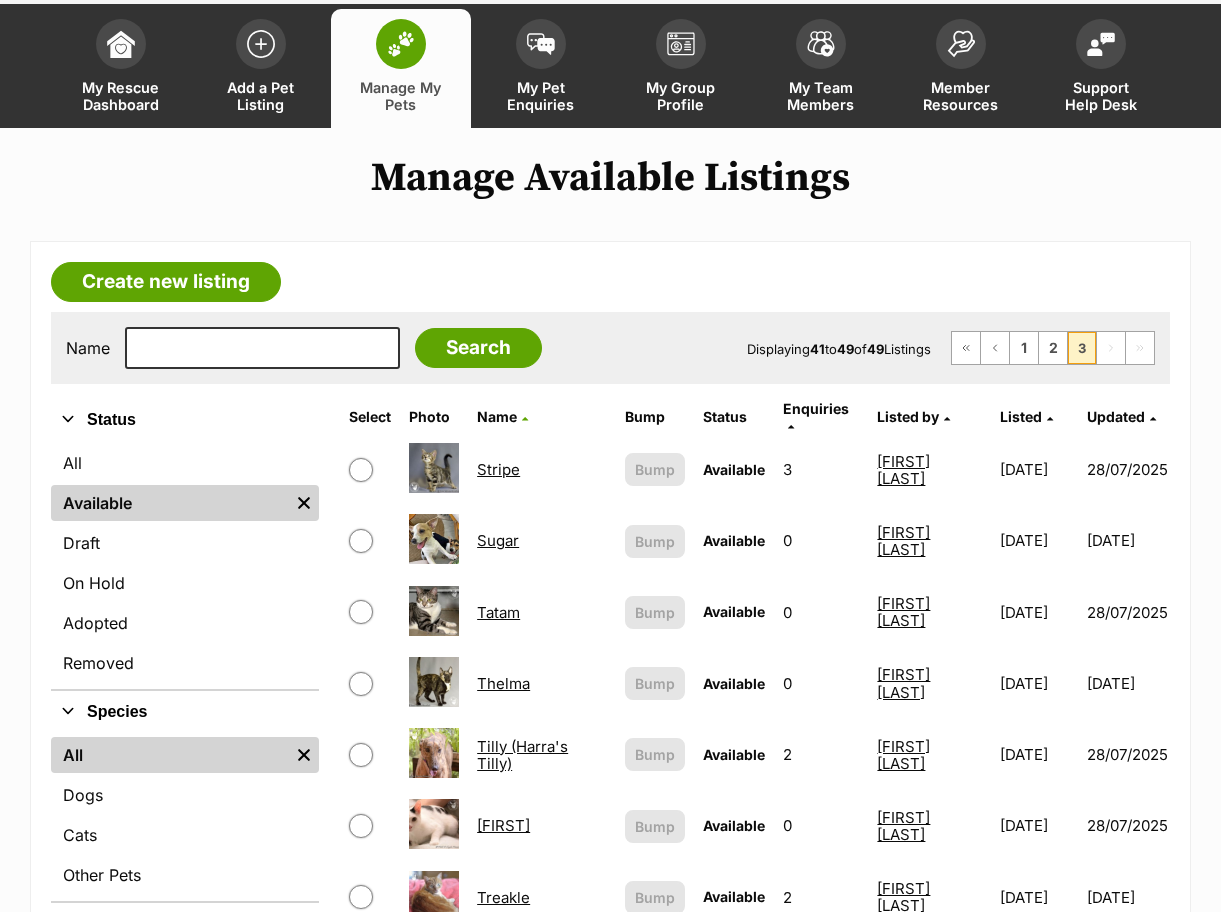 scroll, scrollTop: 100, scrollLeft: 0, axis: vertical 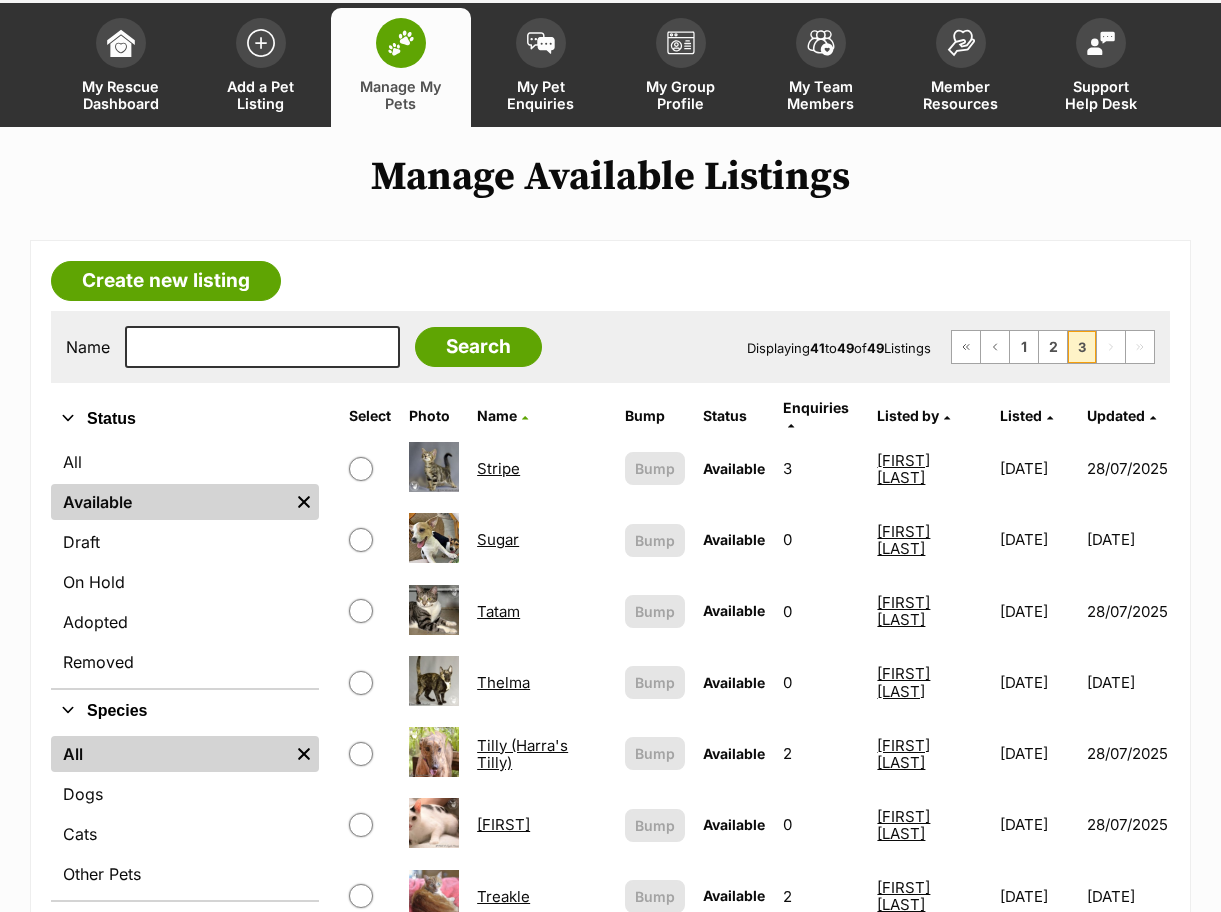 click on "Sugar" at bounding box center [498, 539] 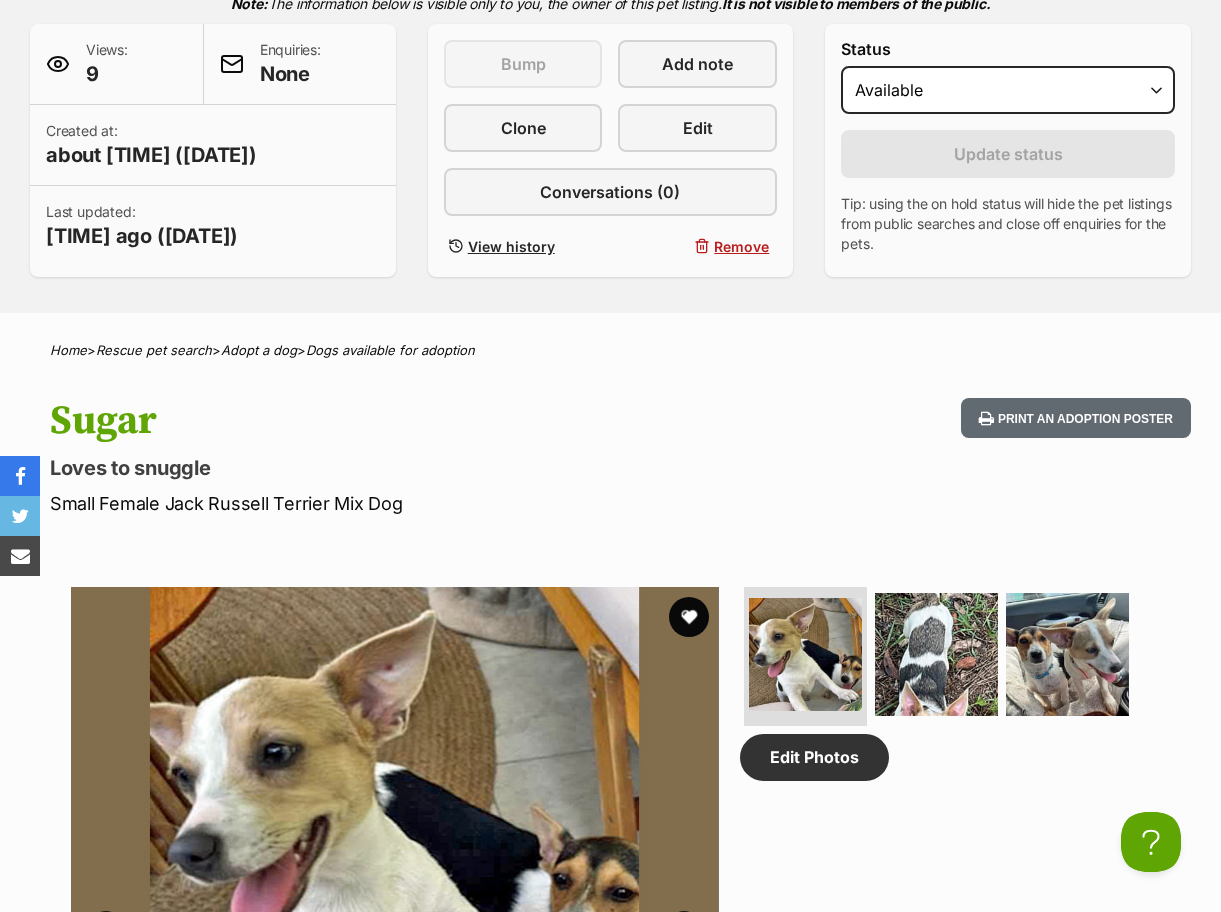 scroll, scrollTop: 500, scrollLeft: 0, axis: vertical 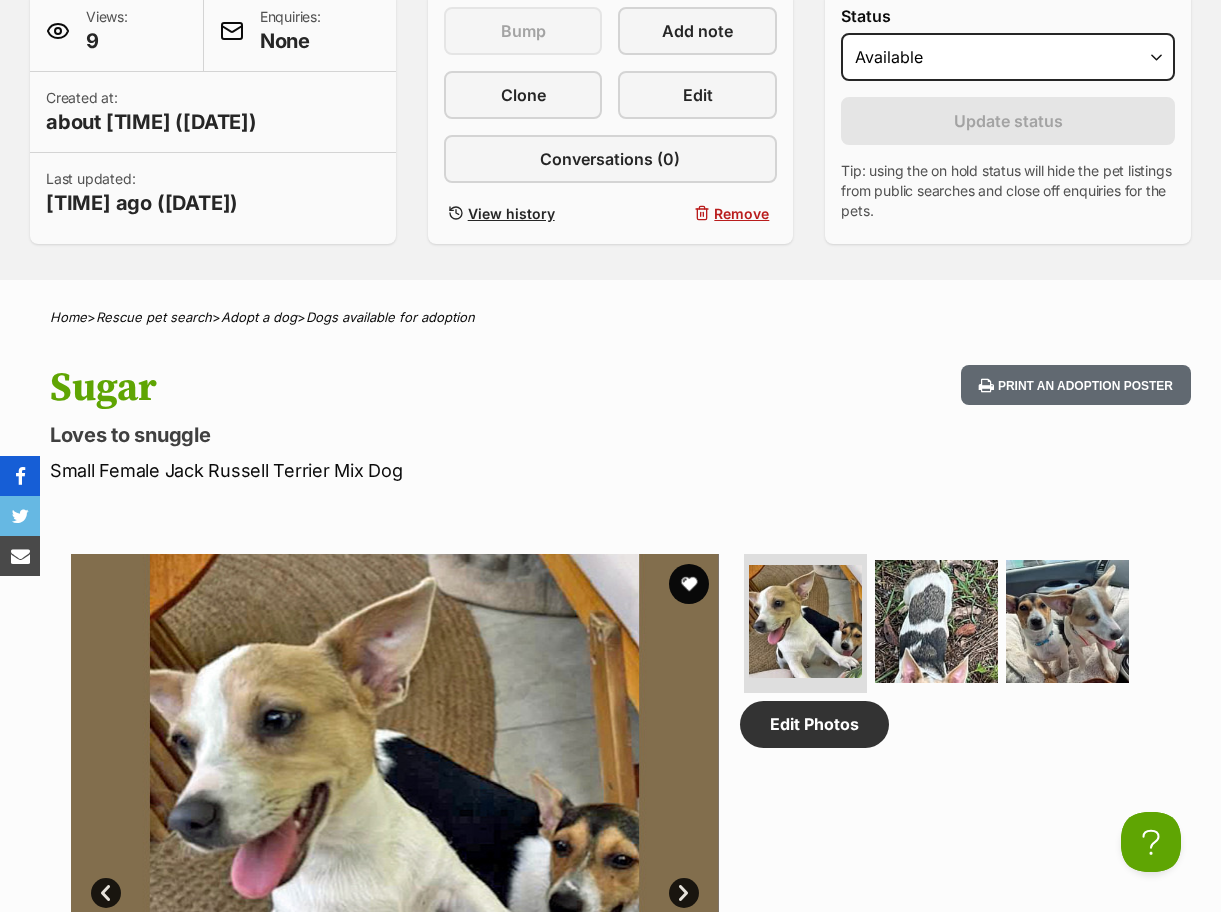 click at bounding box center [20, 476] 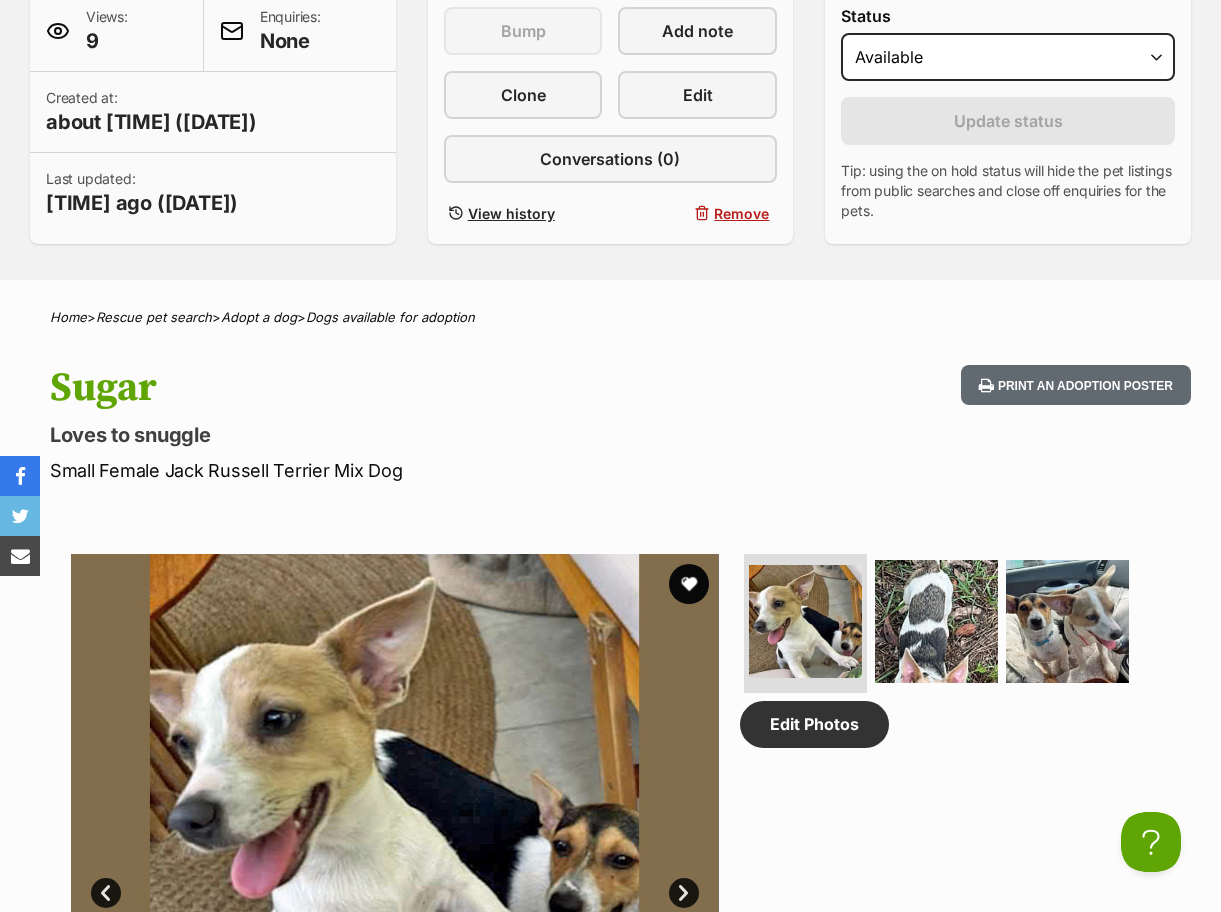 scroll, scrollTop: 0, scrollLeft: 0, axis: both 